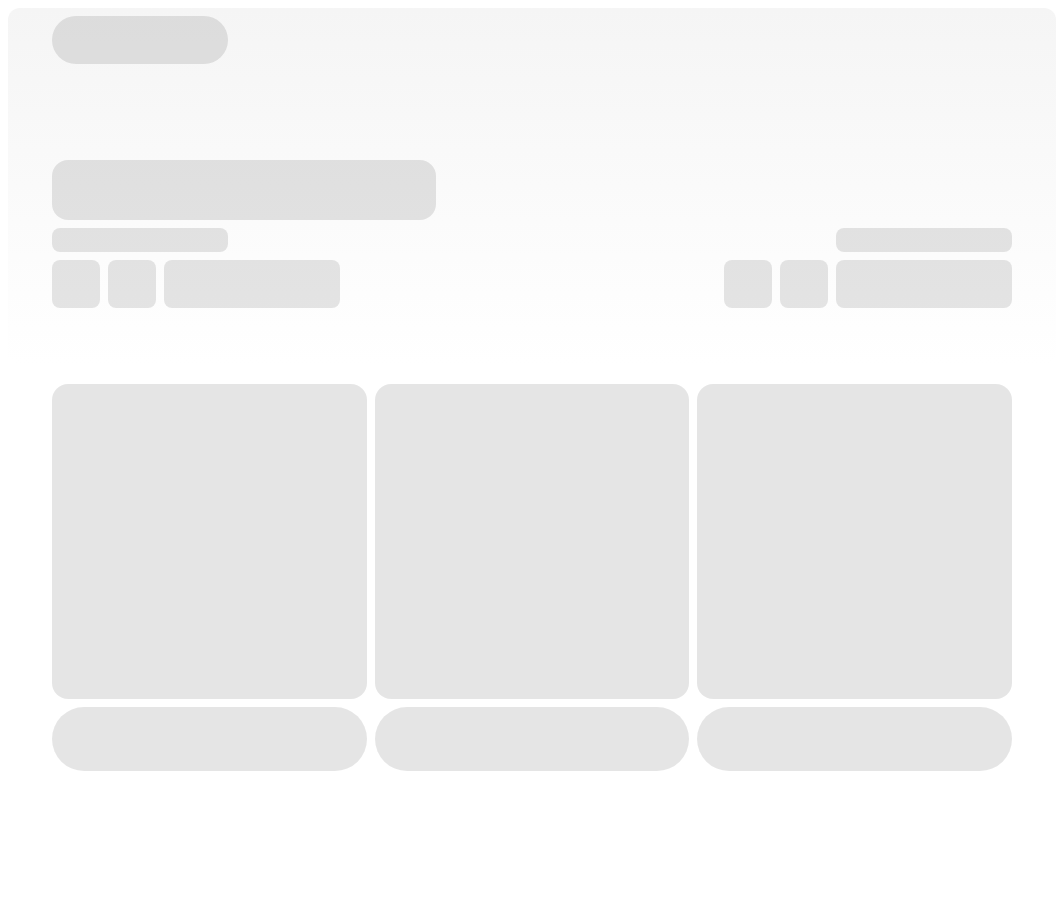 scroll, scrollTop: 0, scrollLeft: 0, axis: both 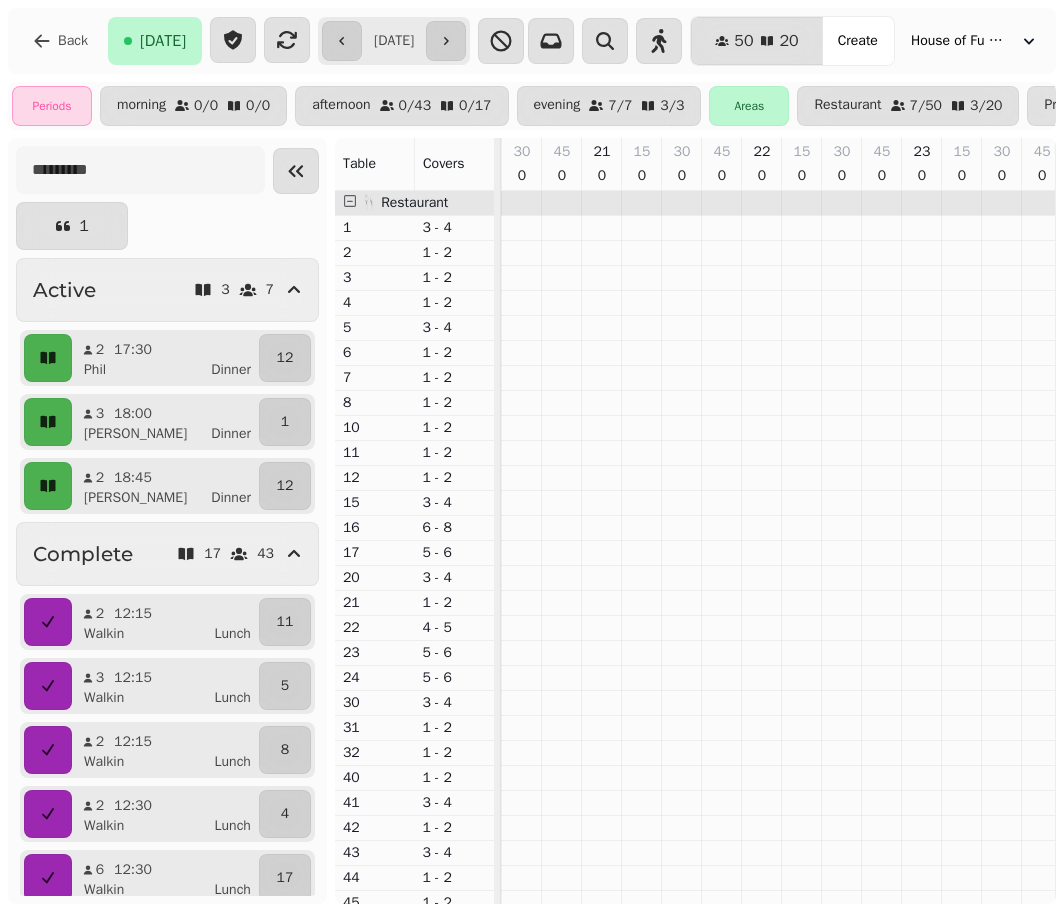 click on "**********" at bounding box center (394, 41) 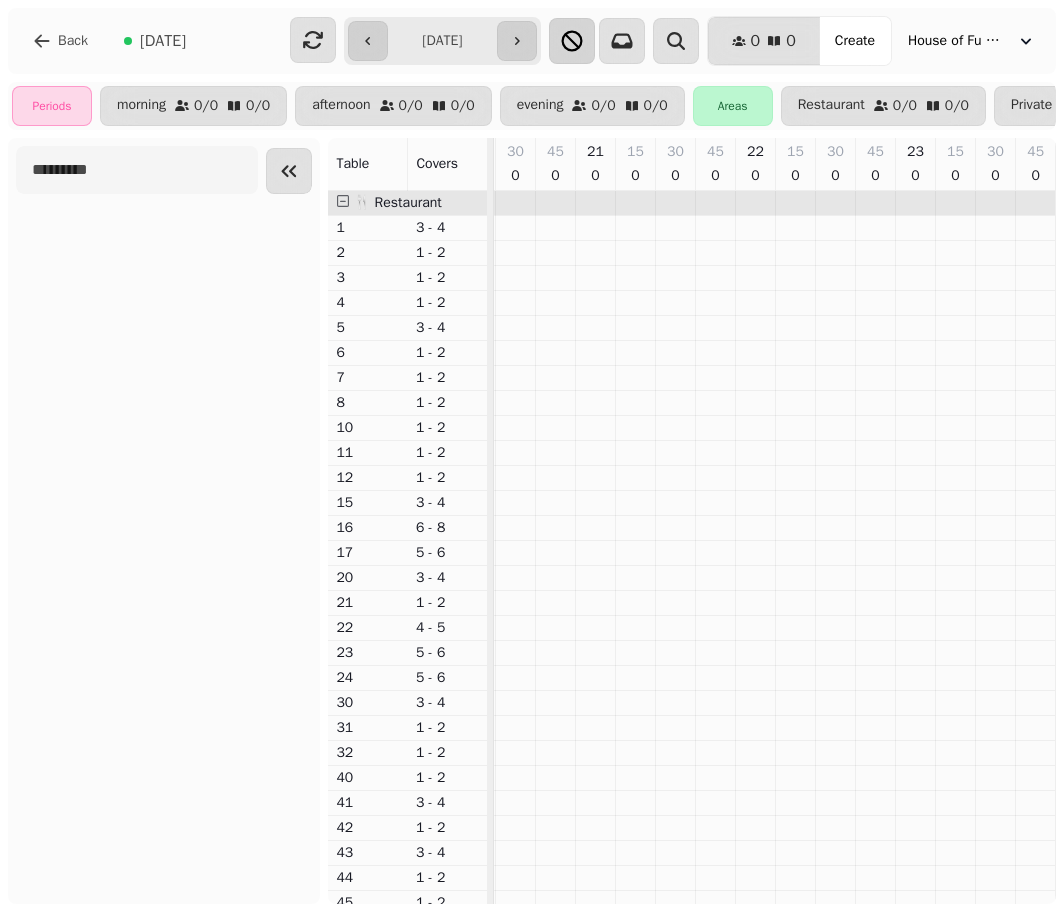 scroll, scrollTop: 0, scrollLeft: 524, axis: horizontal 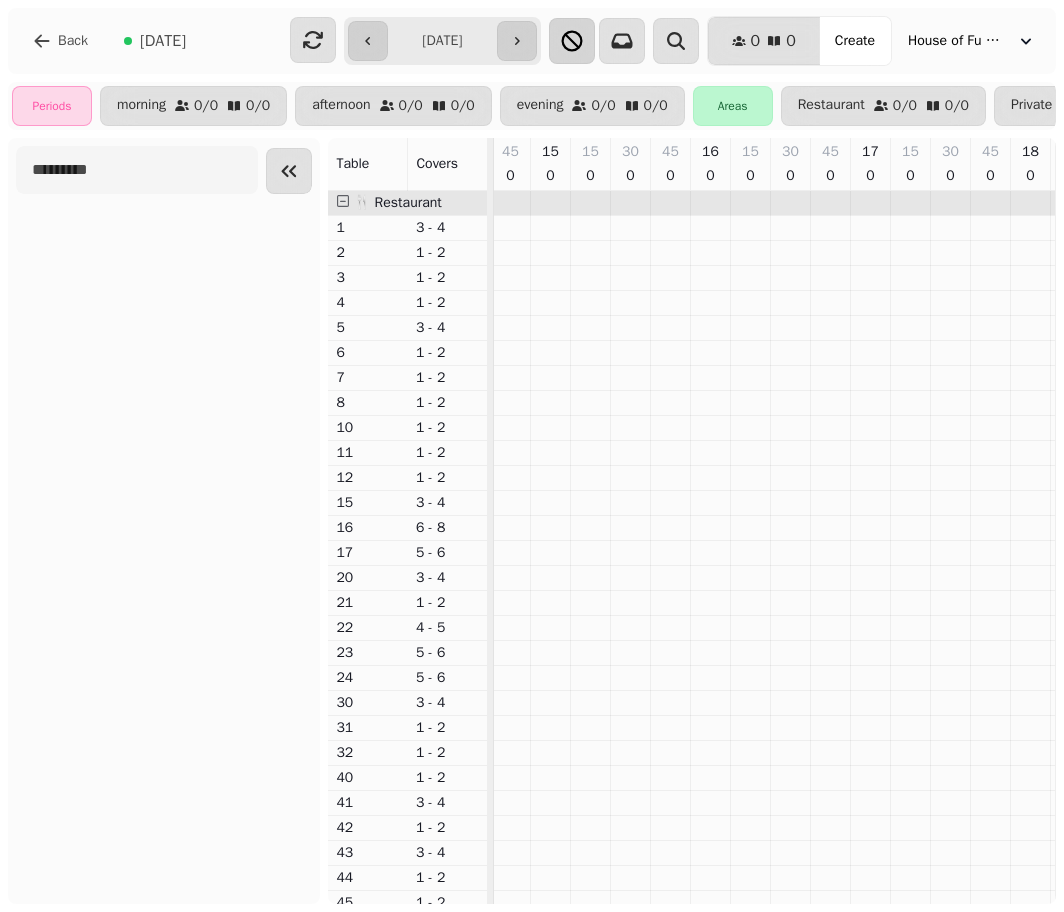 type on "**********" 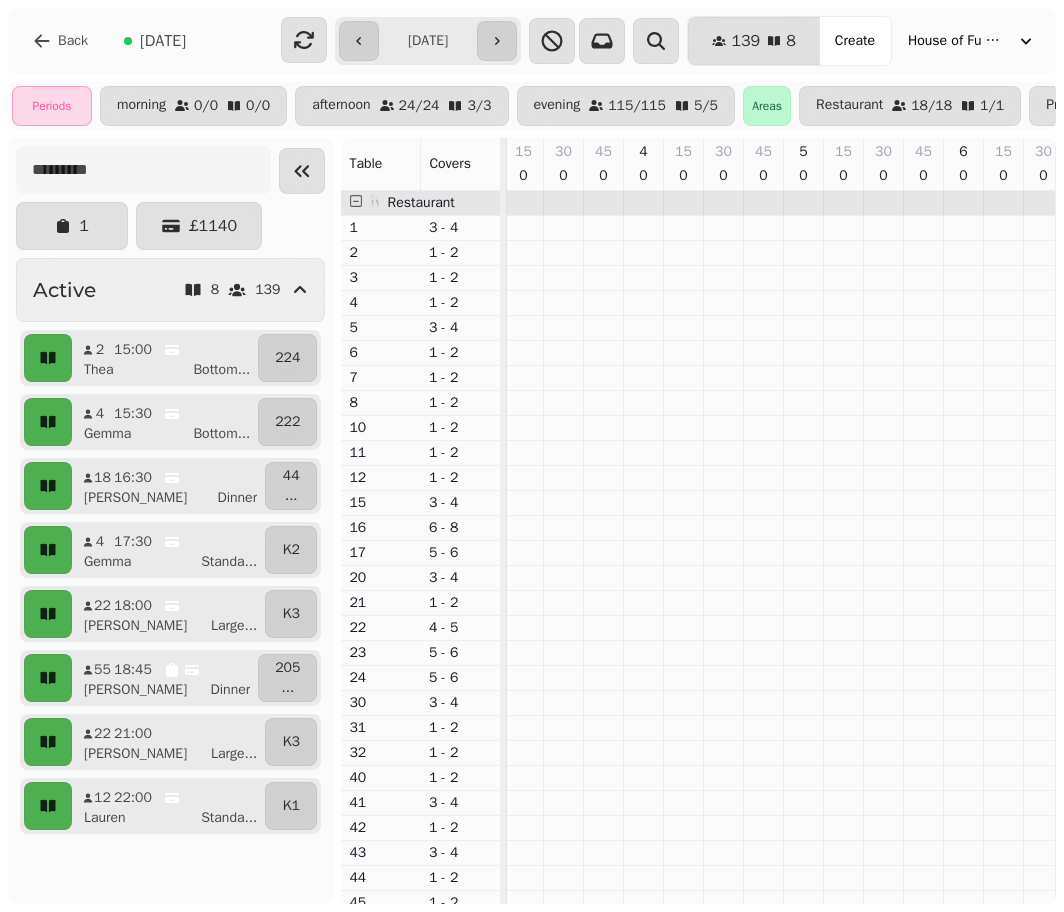 scroll, scrollTop: 0, scrollLeft: 2364, axis: horizontal 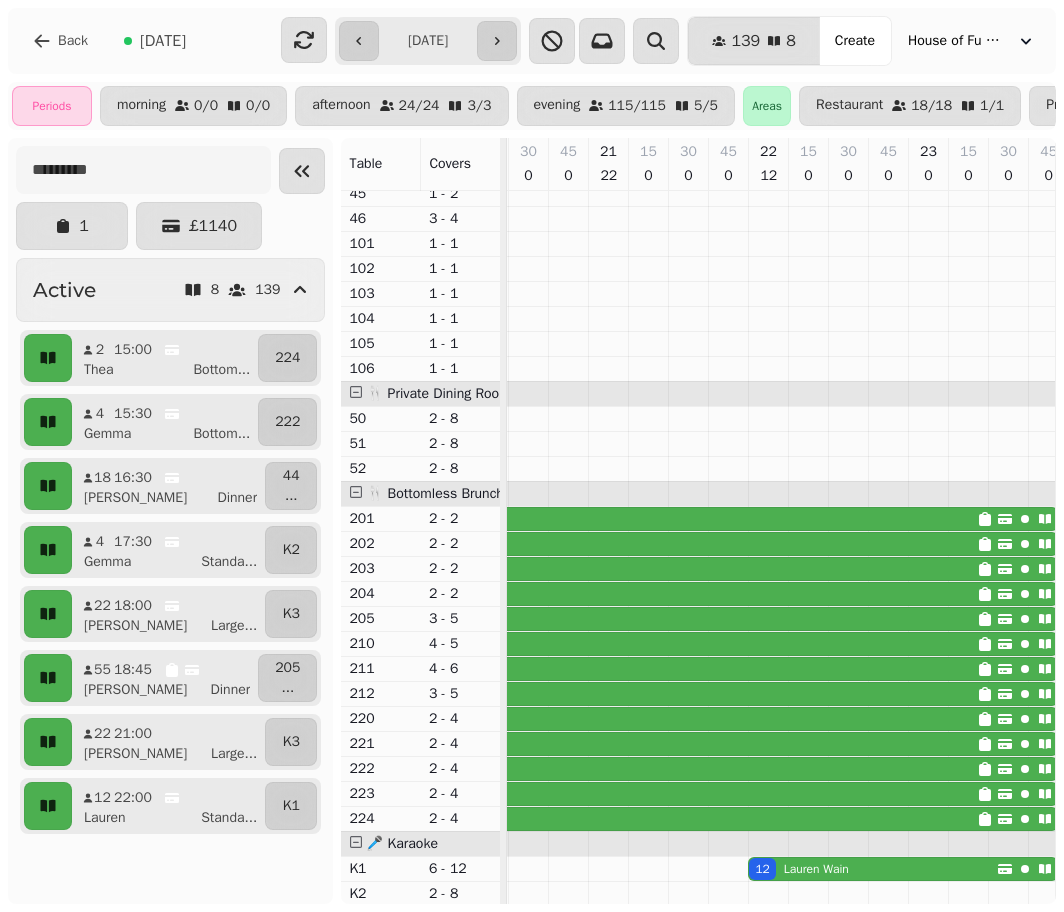 click on "55 [PERSON_NAME]" at bounding box center [603, 519] 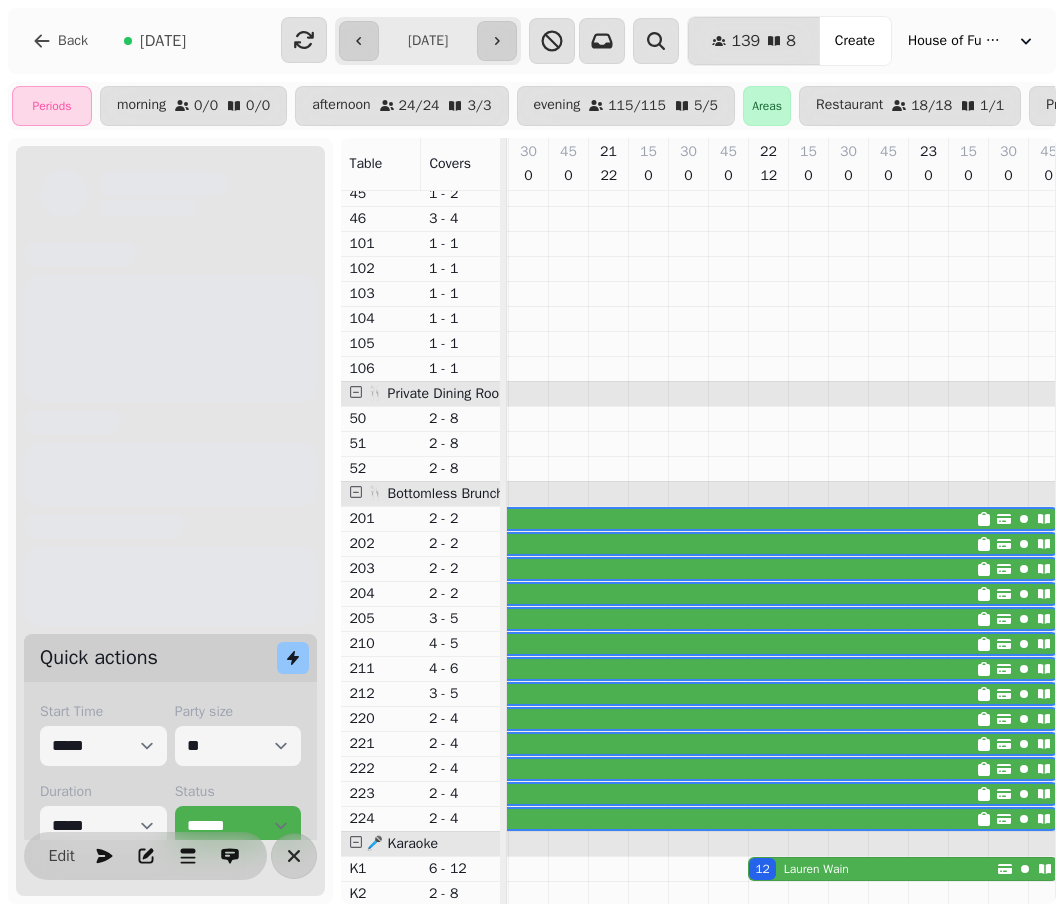 scroll, scrollTop: 0, scrollLeft: 2987, axis: horizontal 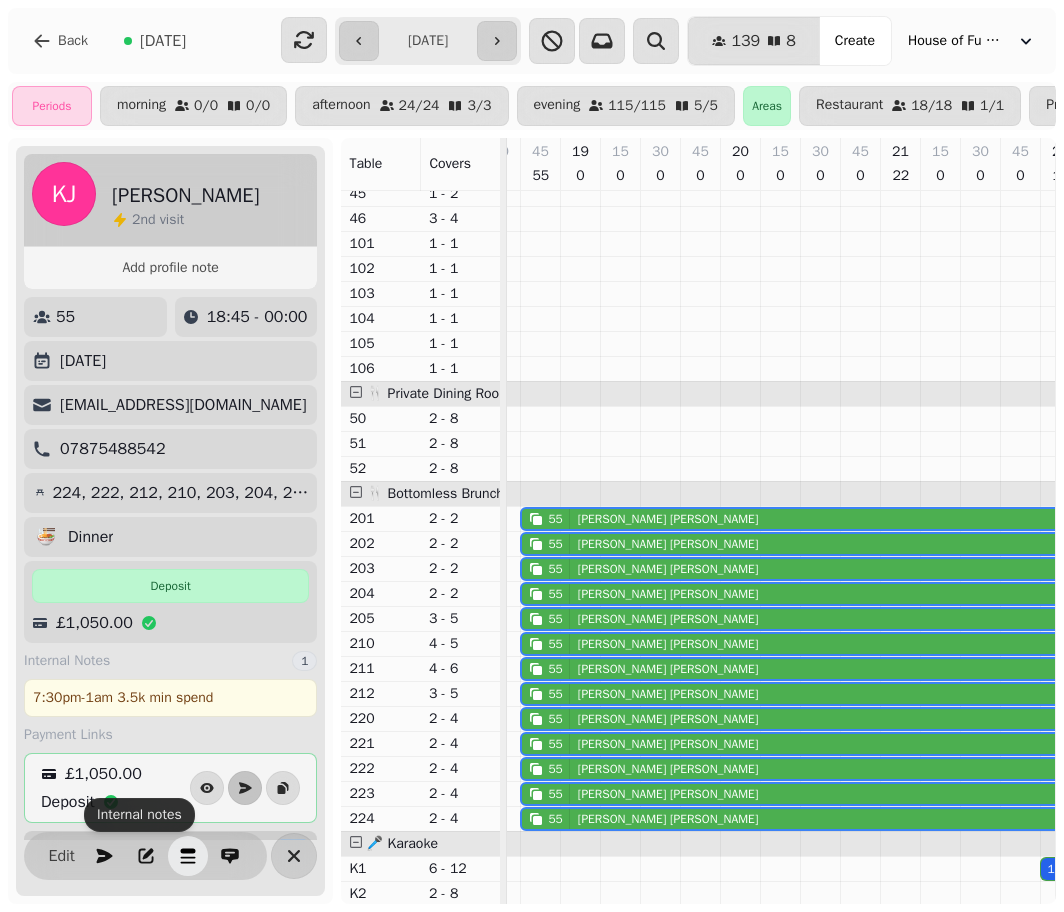 click at bounding box center (188, 856) 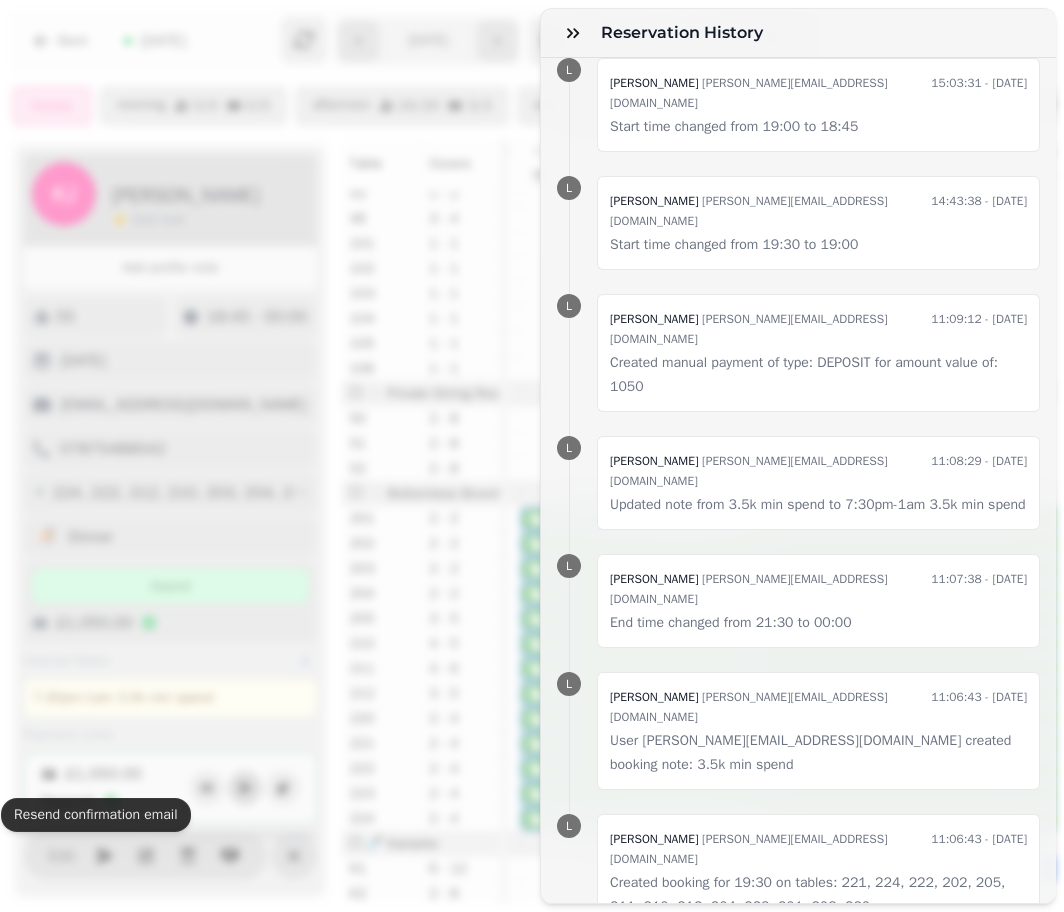 scroll, scrollTop: 0, scrollLeft: 0, axis: both 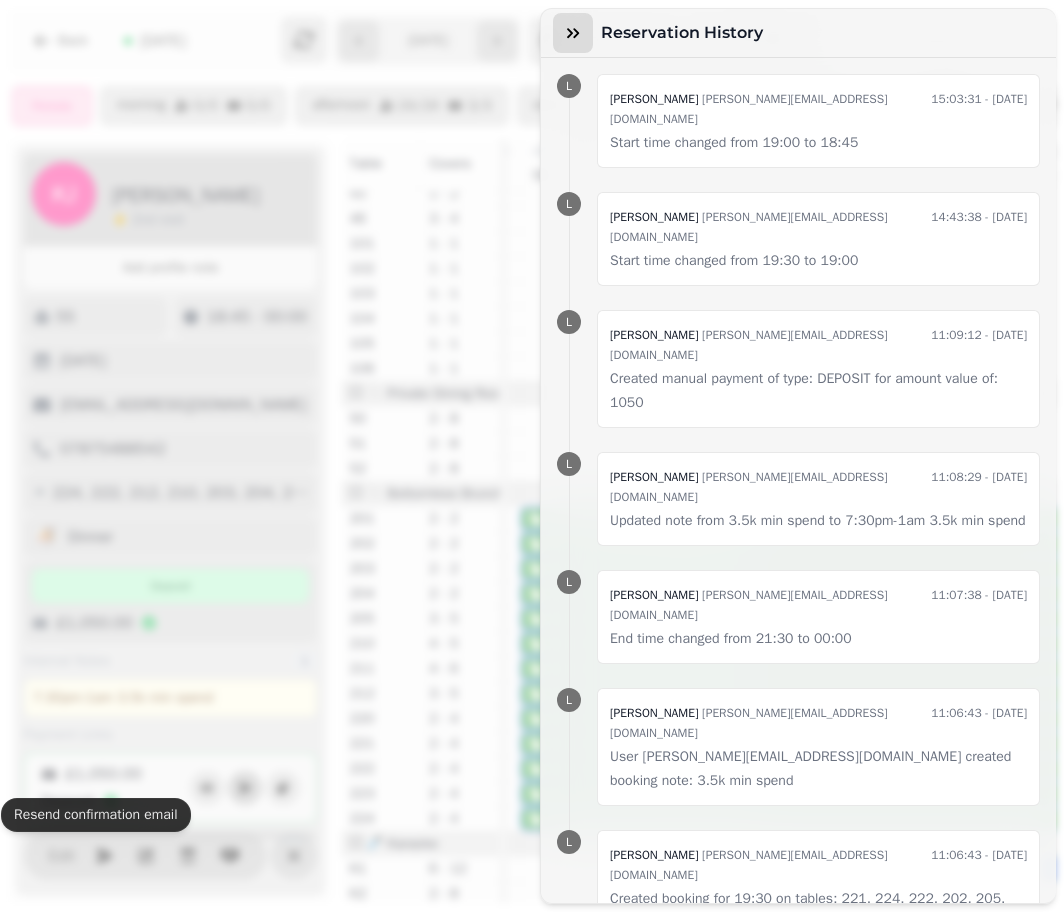 click 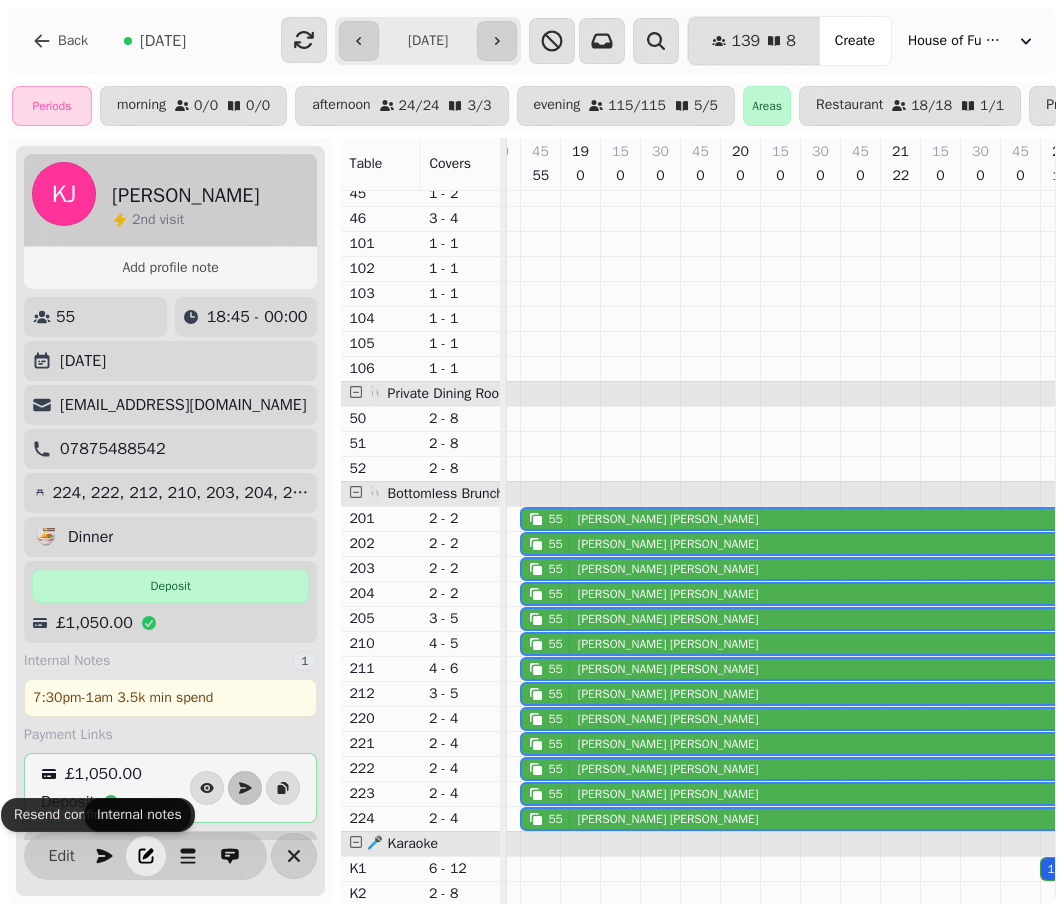 click 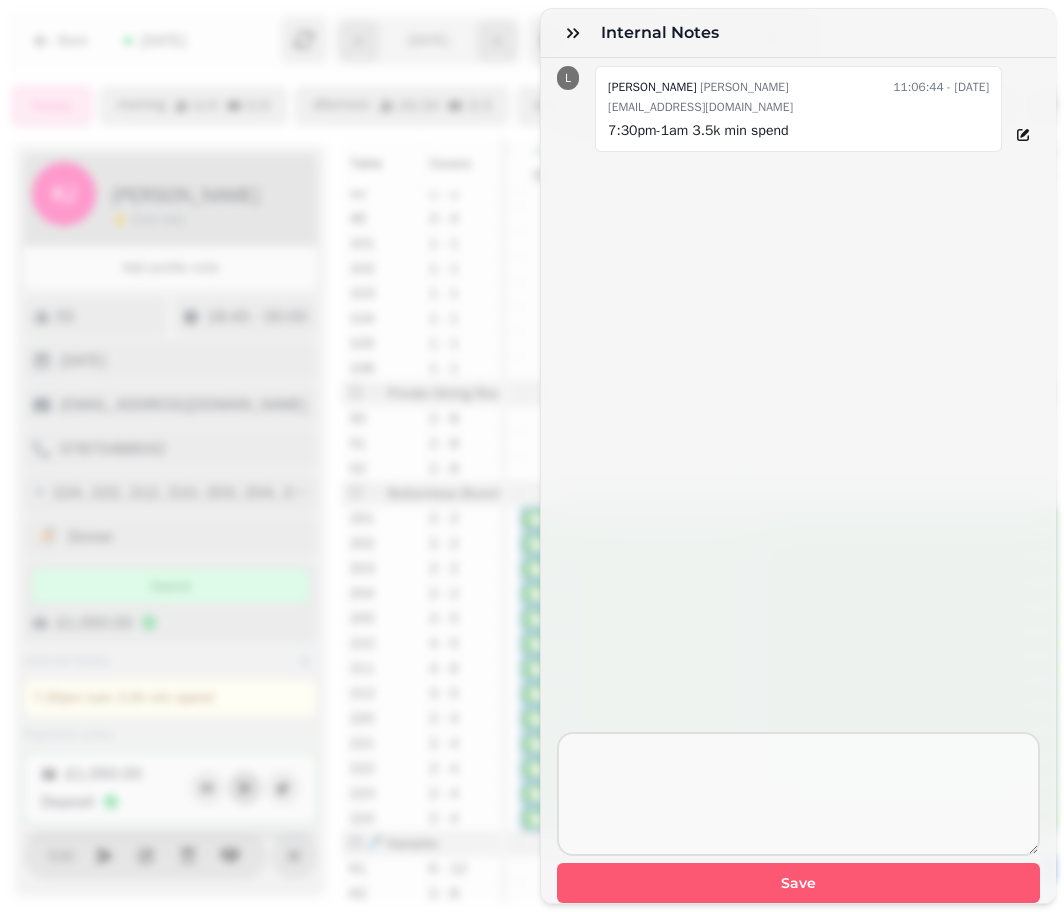 click on "L [PERSON_NAME]   [PERSON_NAME][EMAIL_ADDRESS][DOMAIN_NAME] 11:06:44 - [DATE] 7:30pm-1am
3.5k min spend
Save" at bounding box center (798, 480) 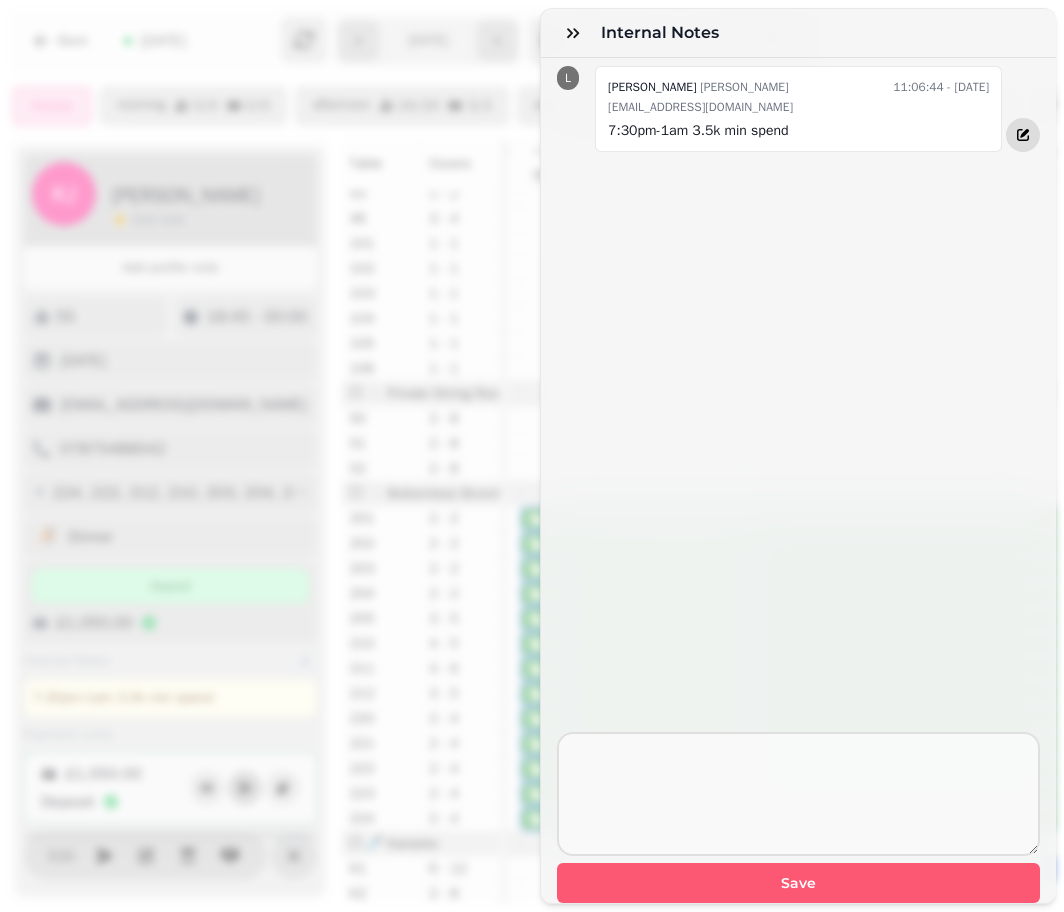 click at bounding box center (1023, 135) 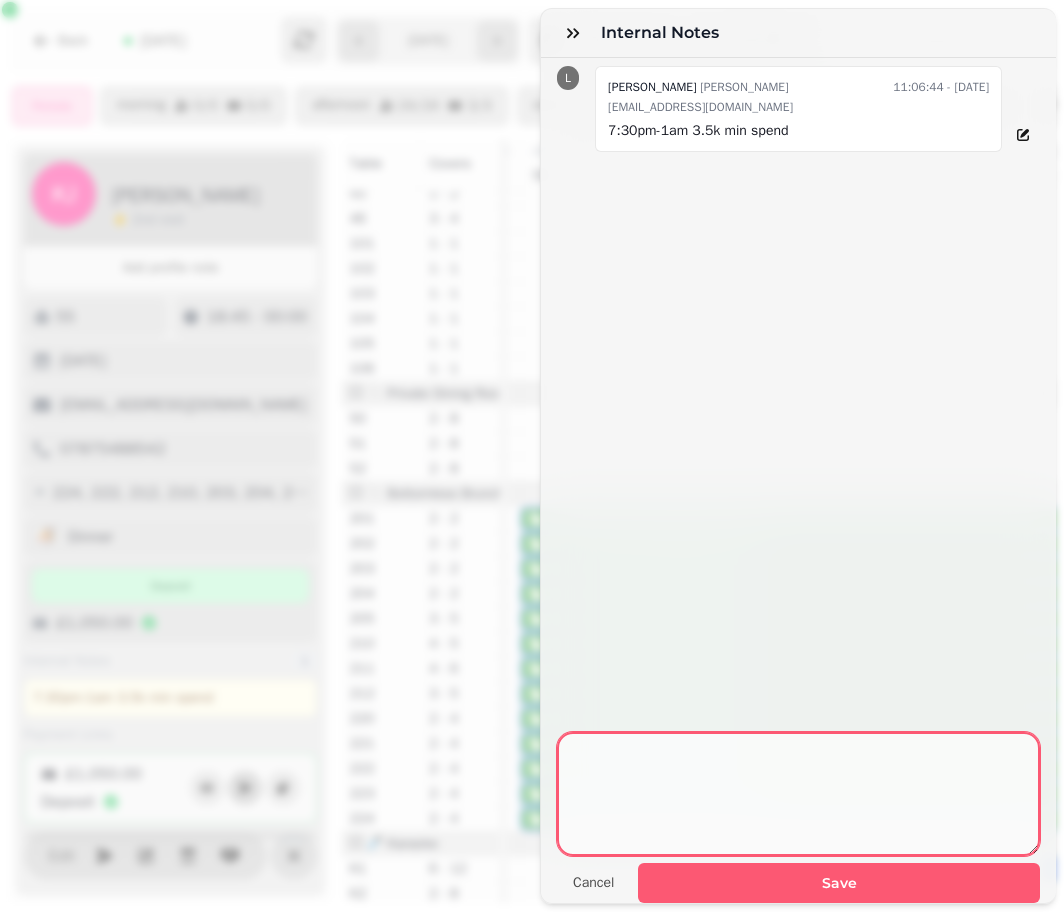 click at bounding box center [798, 794] 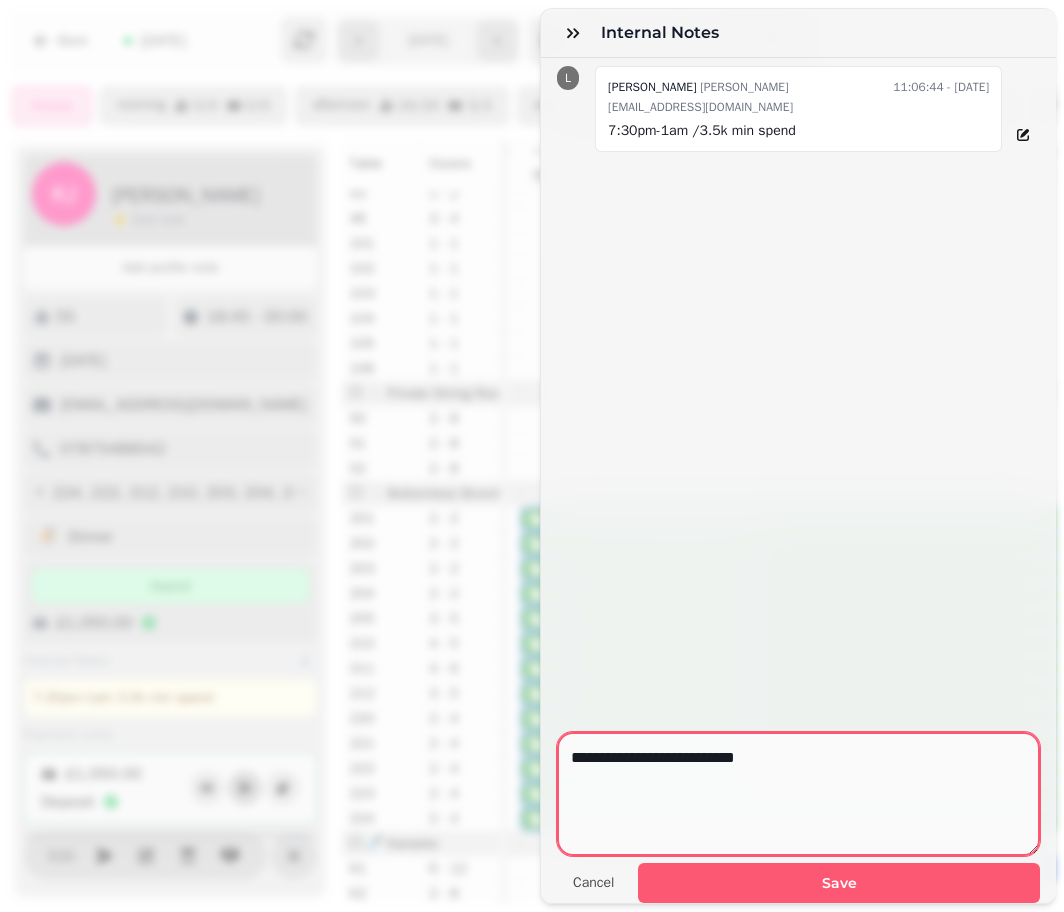 click on "**********" at bounding box center [798, 794] 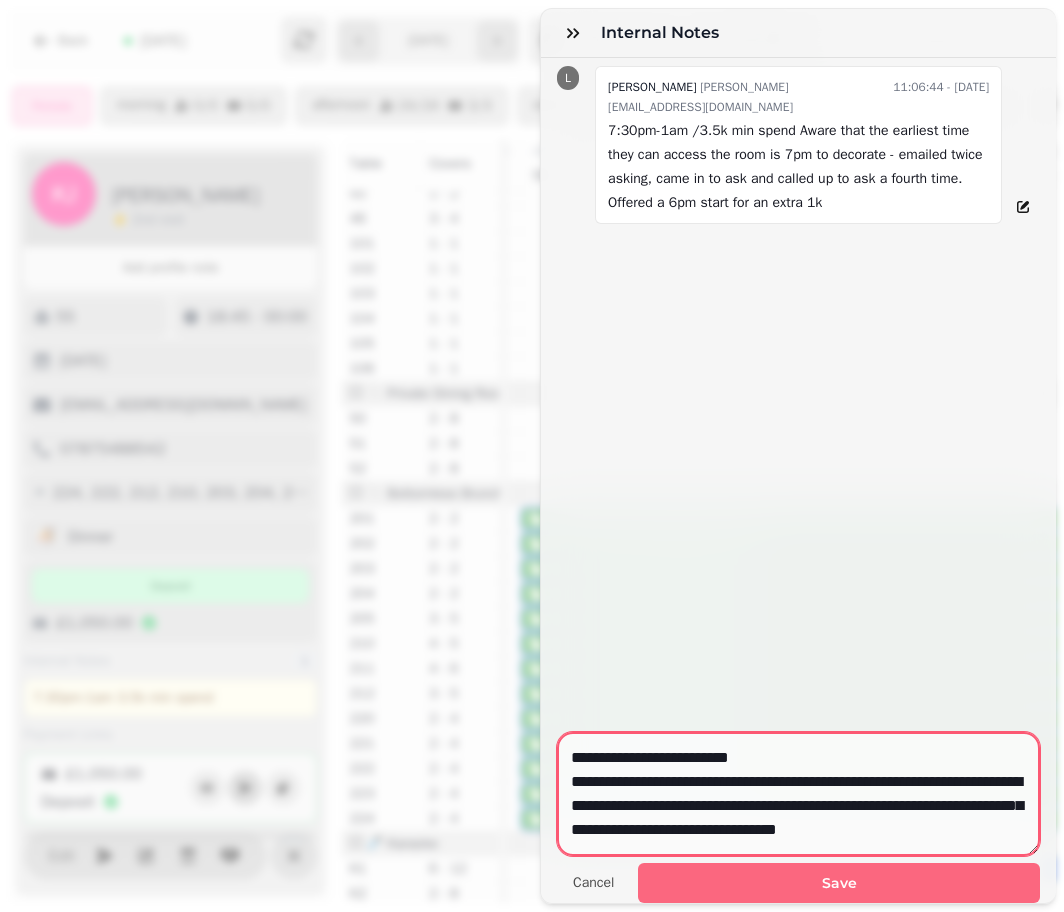 type on "**********" 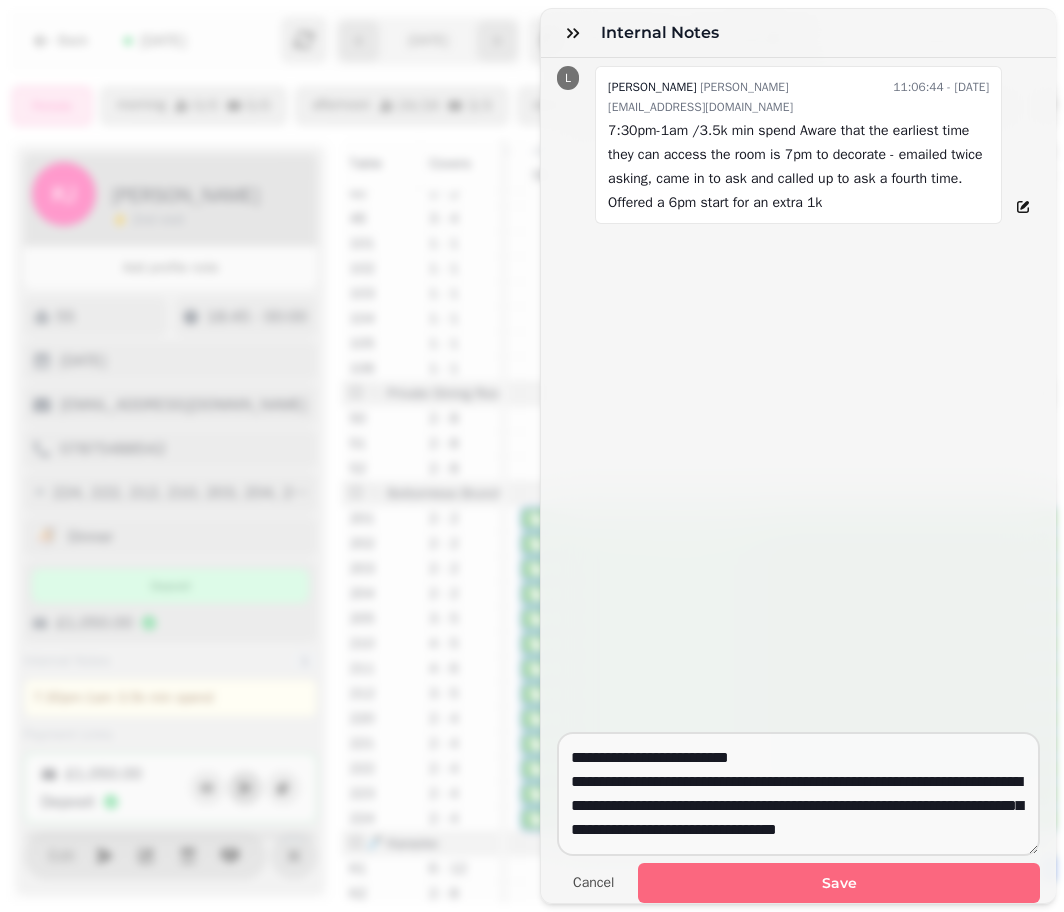 click on "Save" at bounding box center [839, 883] 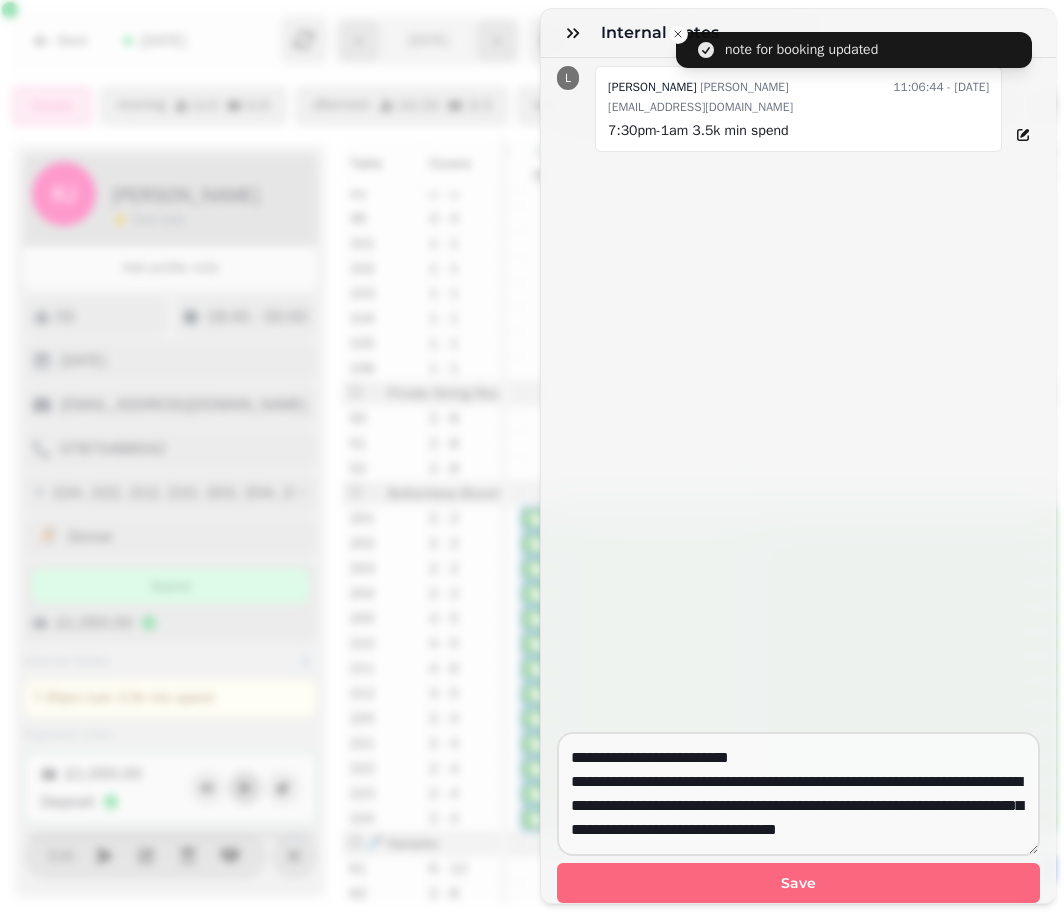 click on "Save" at bounding box center (798, 883) 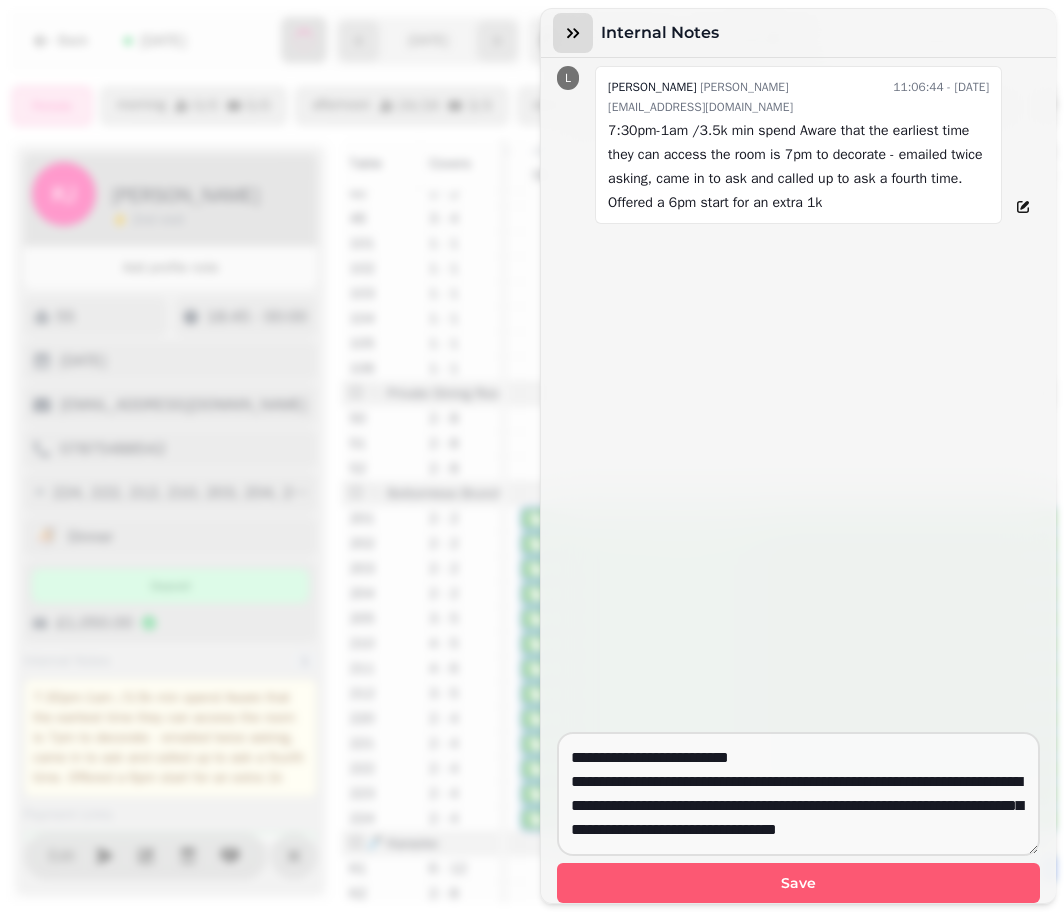 click 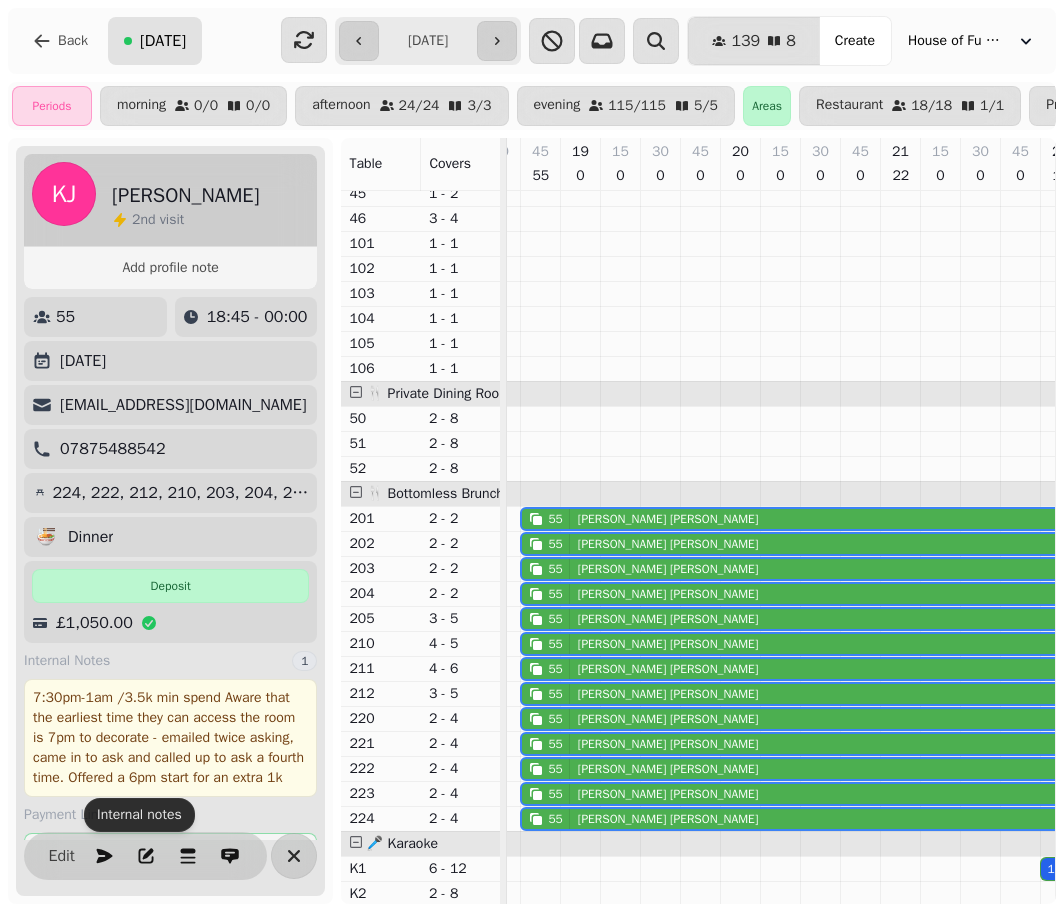 click on "[DATE]" at bounding box center (155, 41) 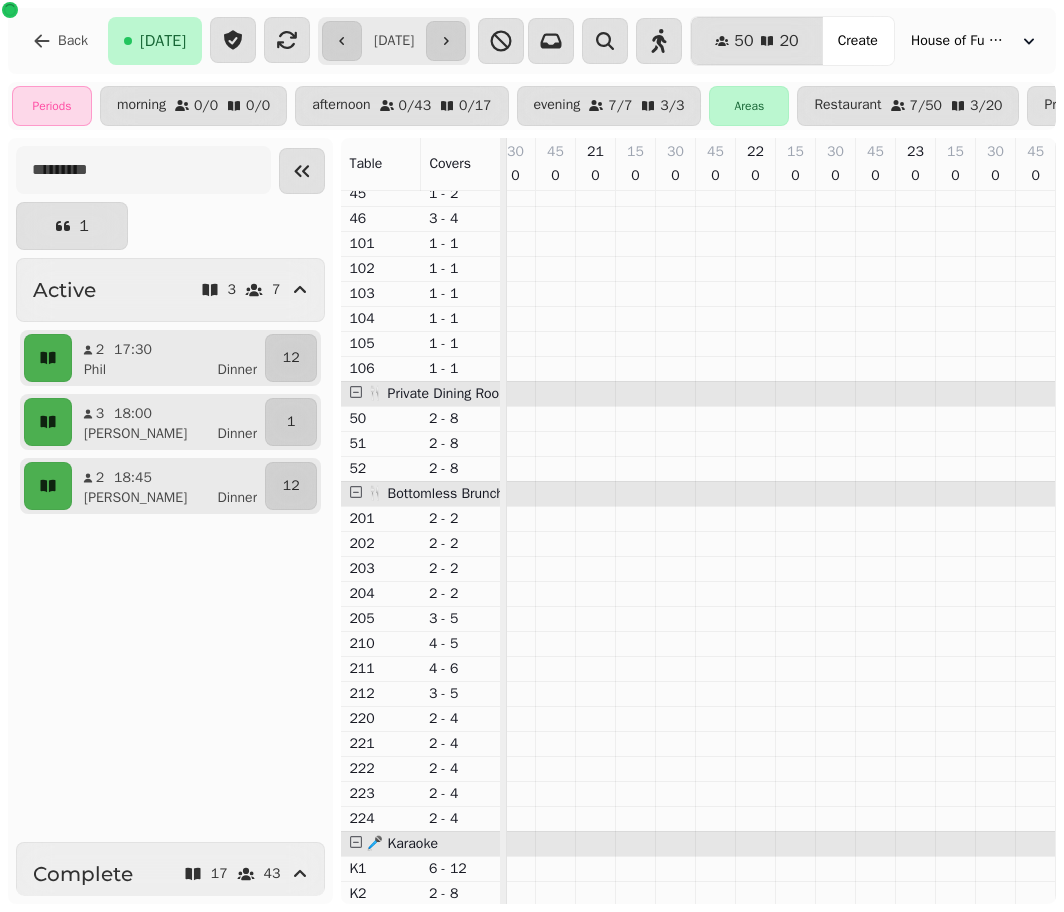 scroll, scrollTop: 0, scrollLeft: 524, axis: horizontal 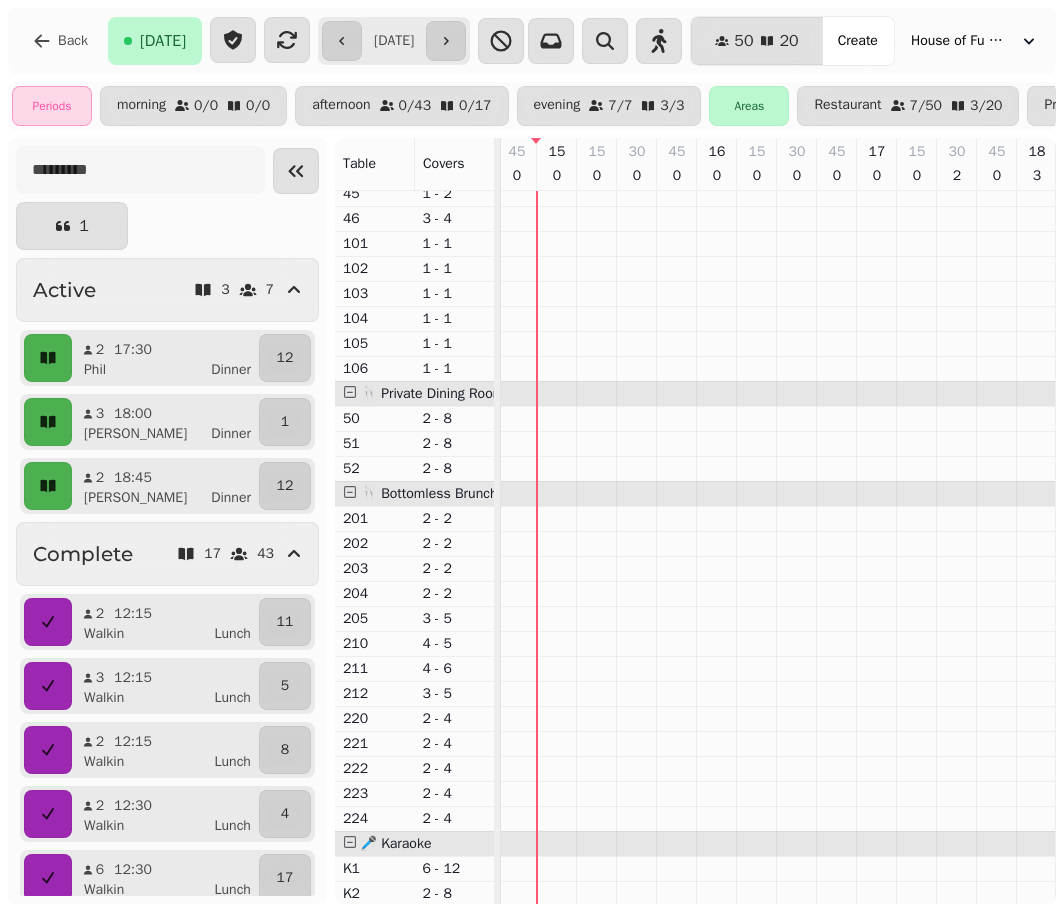 click on "**********" at bounding box center (394, 41) 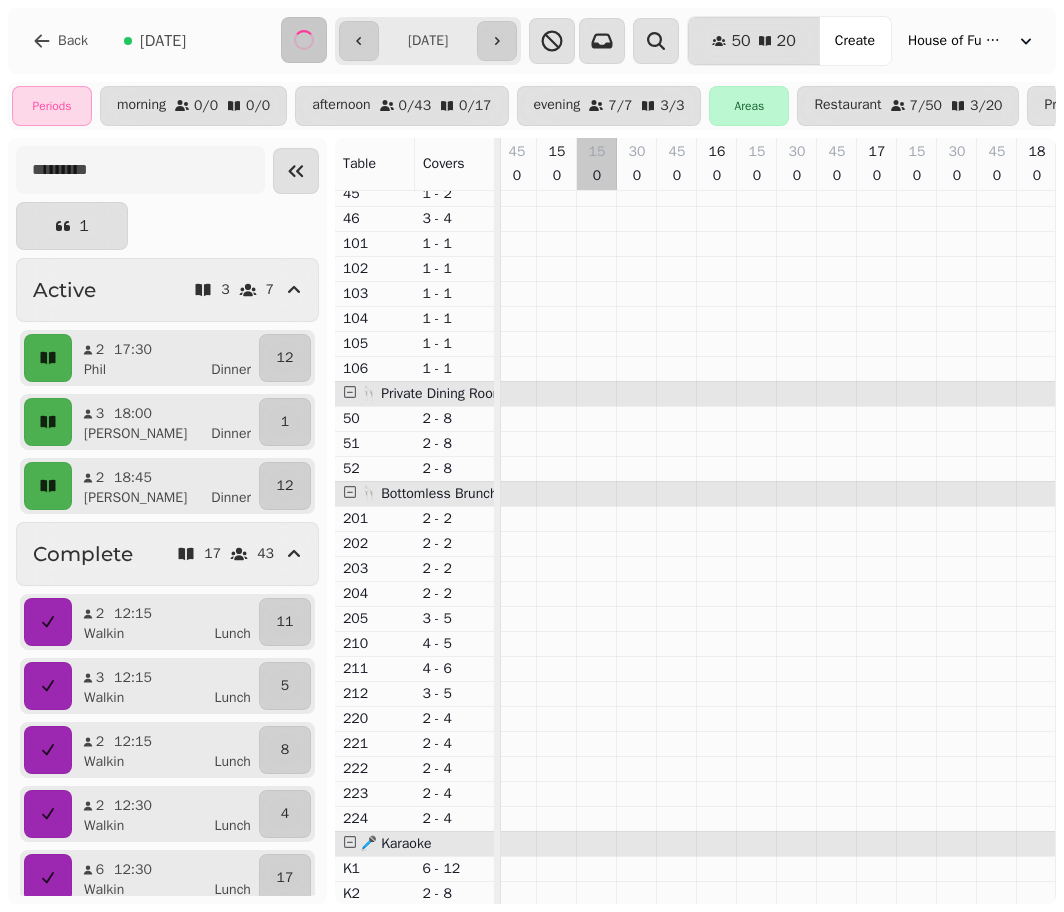 scroll, scrollTop: 708, scrollLeft: 0, axis: vertical 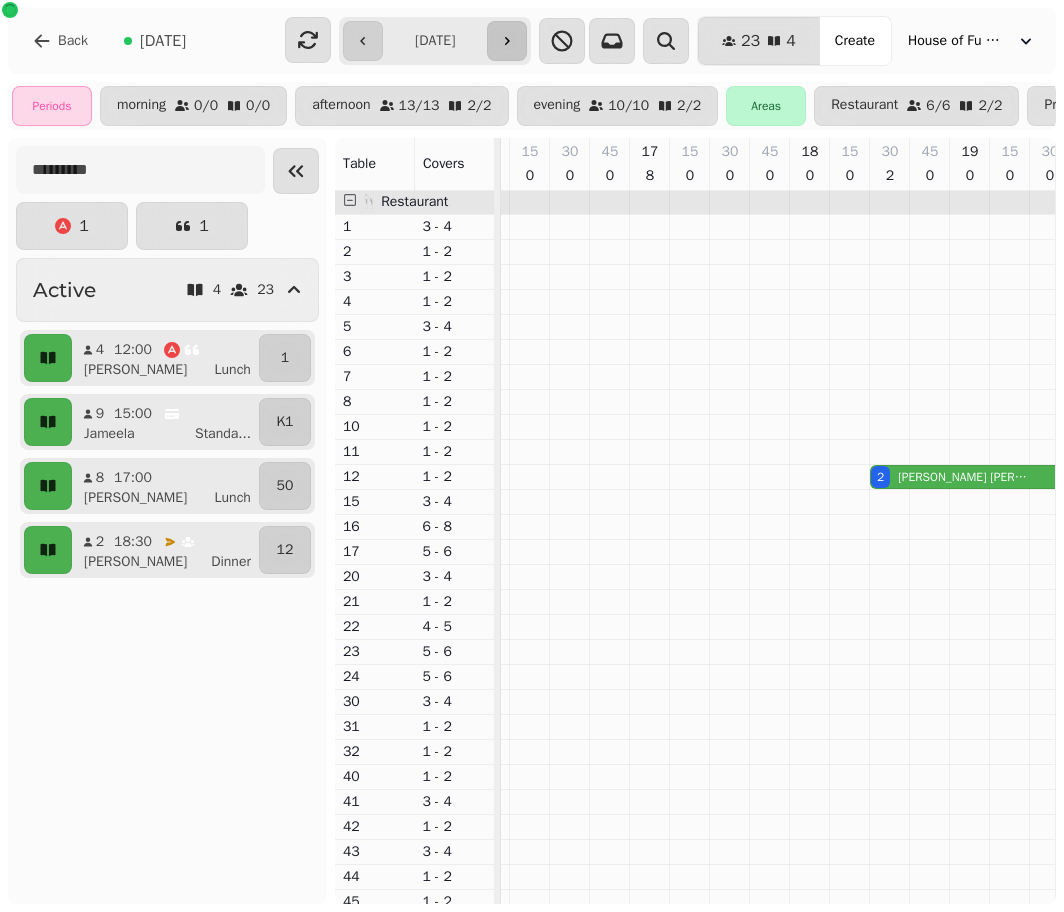 click at bounding box center [507, 41] 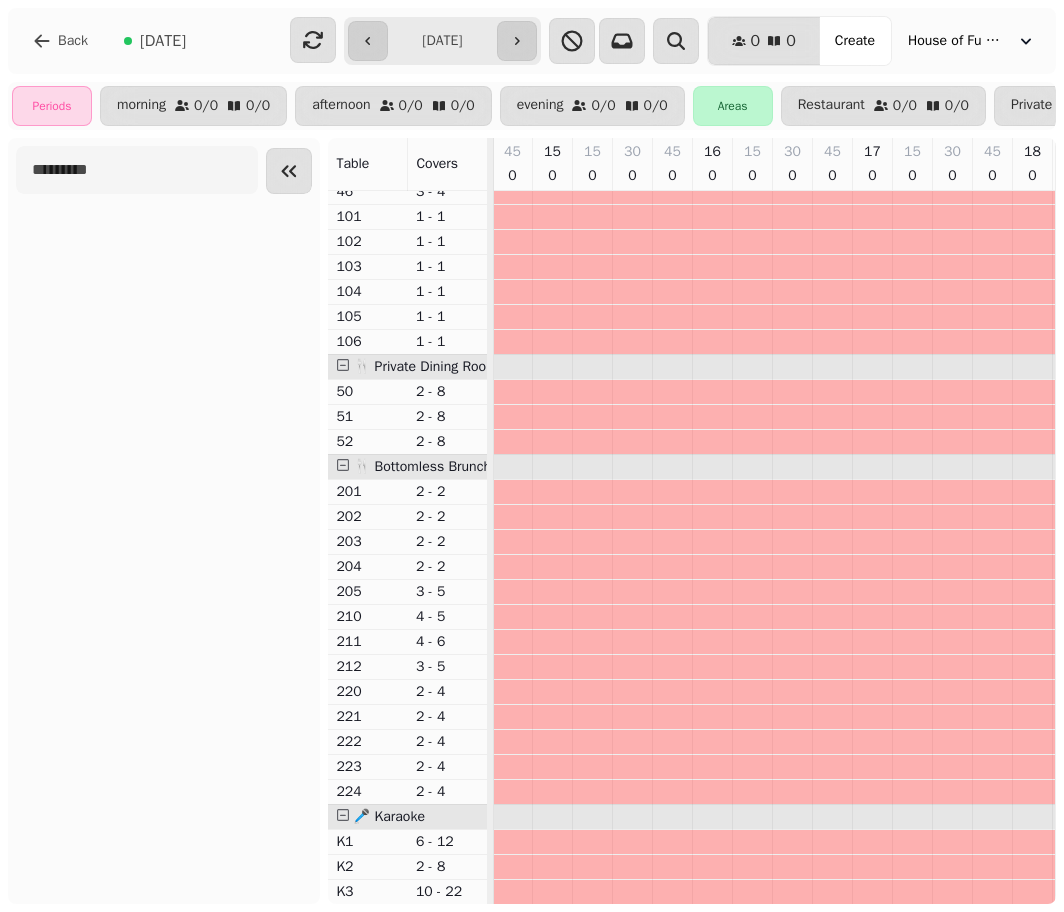 scroll, scrollTop: 0, scrollLeft: 1285, axis: horizontal 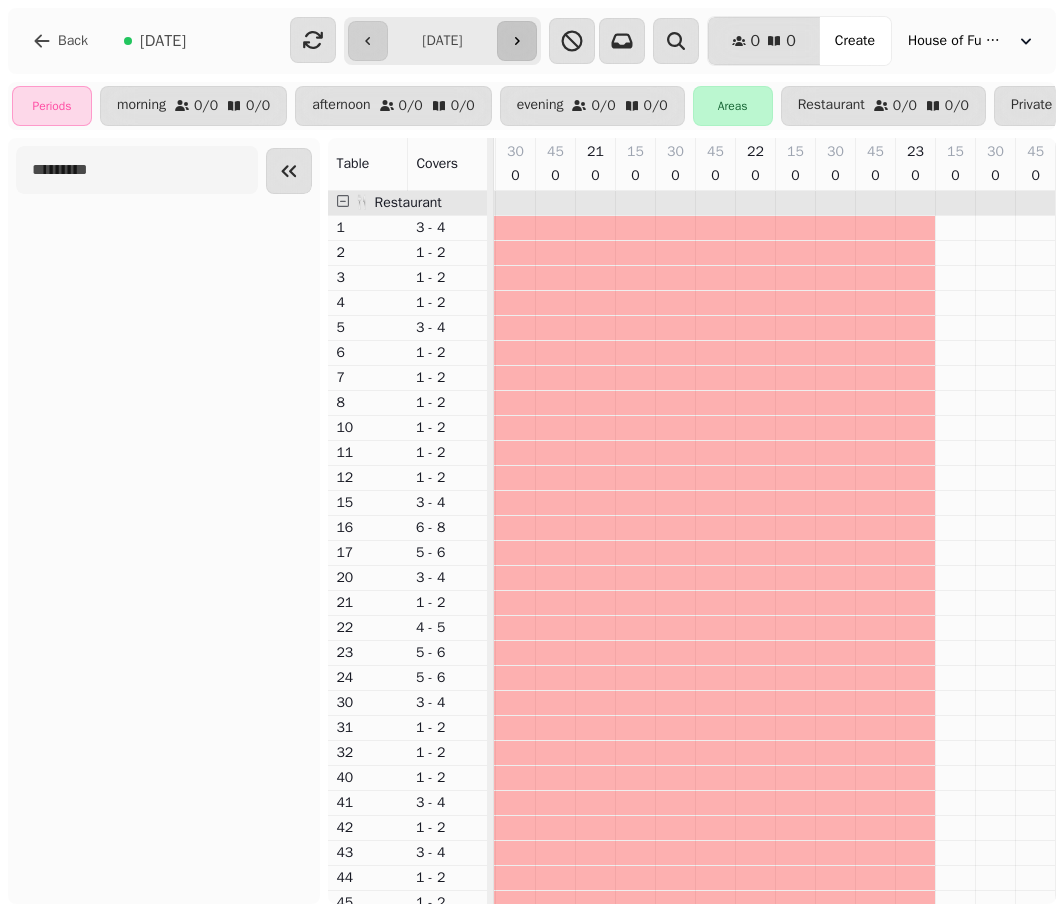 click at bounding box center [517, 41] 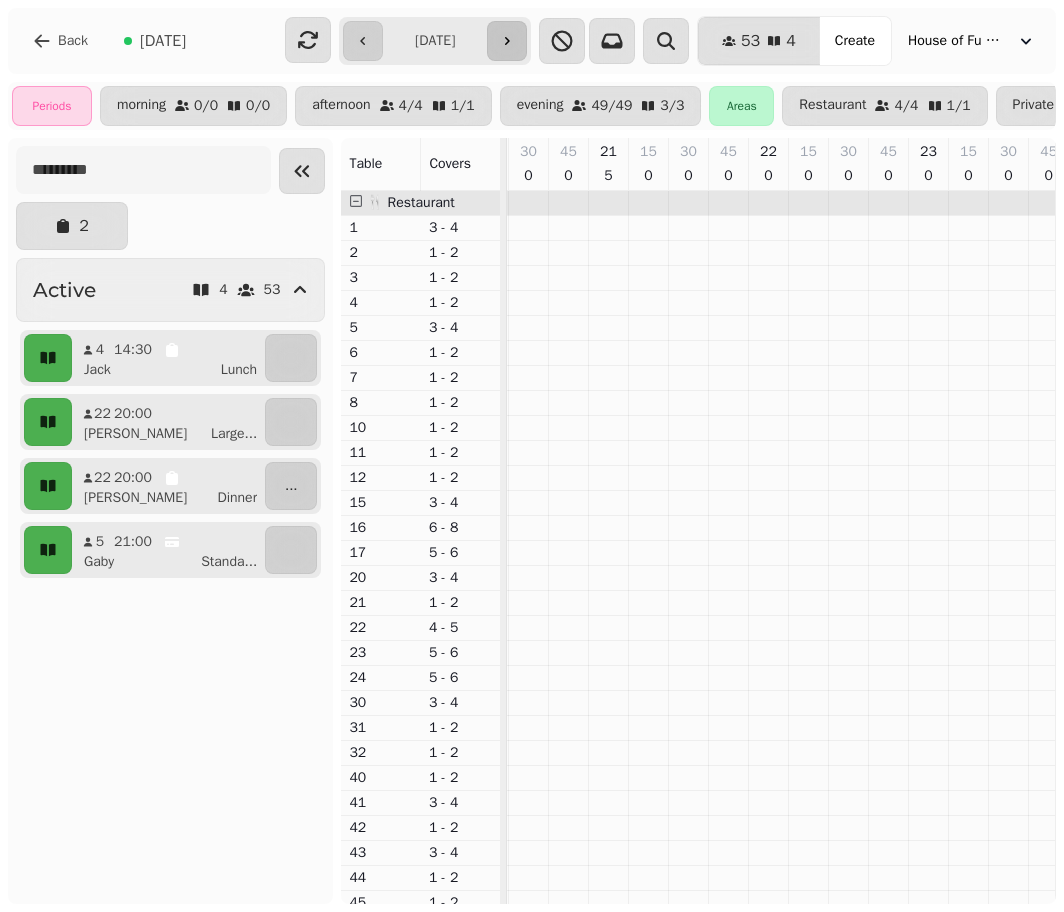 scroll, scrollTop: 0, scrollLeft: 524, axis: horizontal 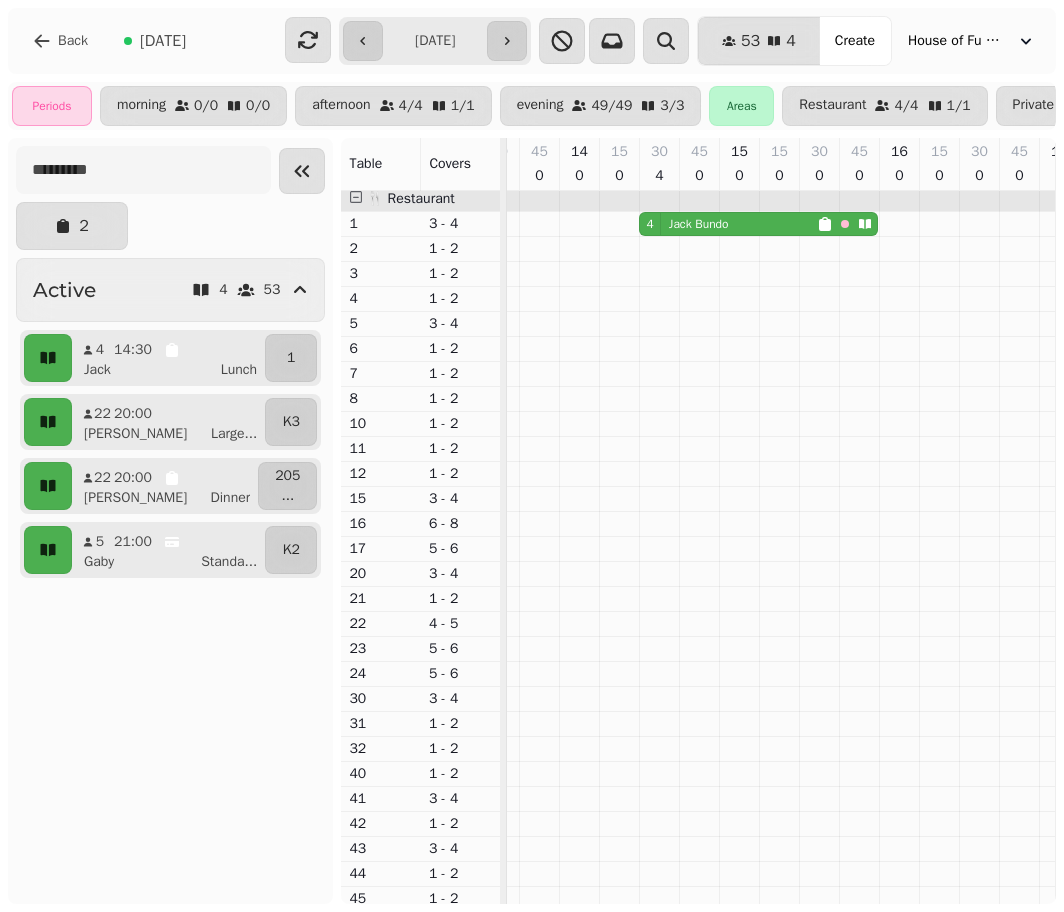 click on "[PERSON_NAME]" at bounding box center [699, 224] 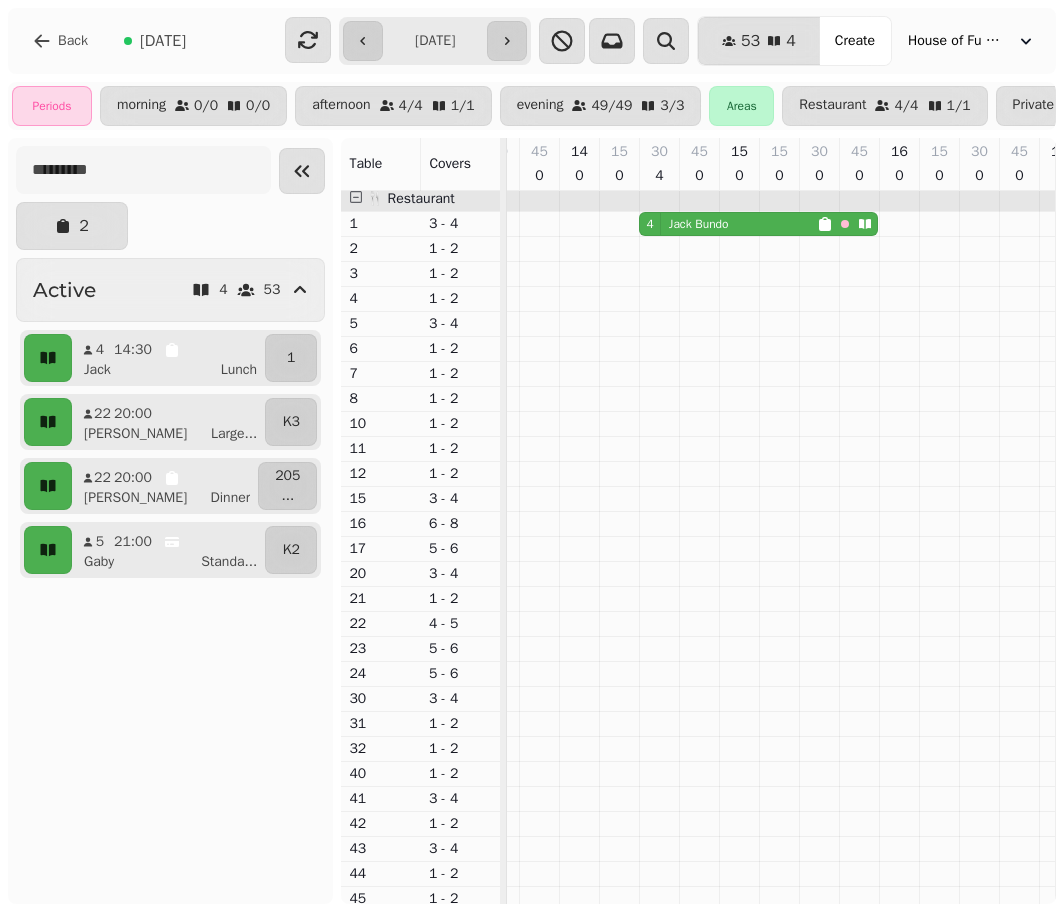 select on "**********" 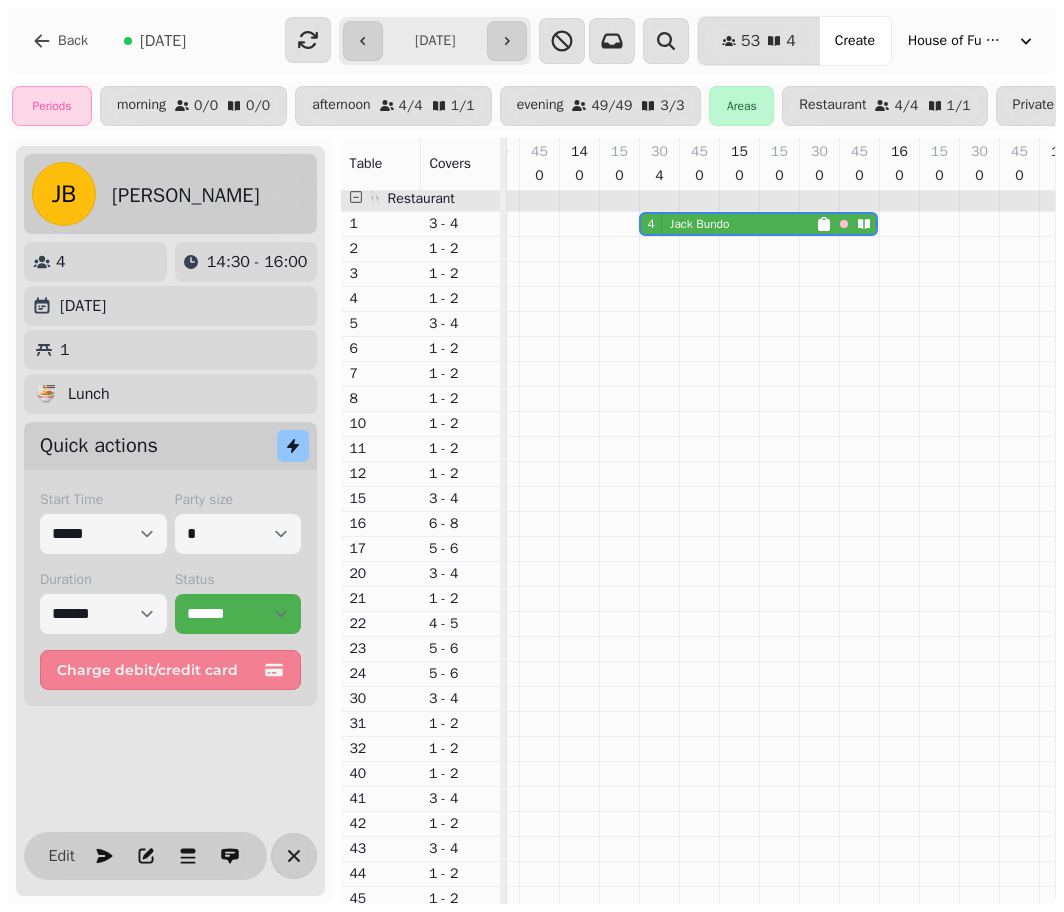 scroll, scrollTop: 0, scrollLeft: 467, axis: horizontal 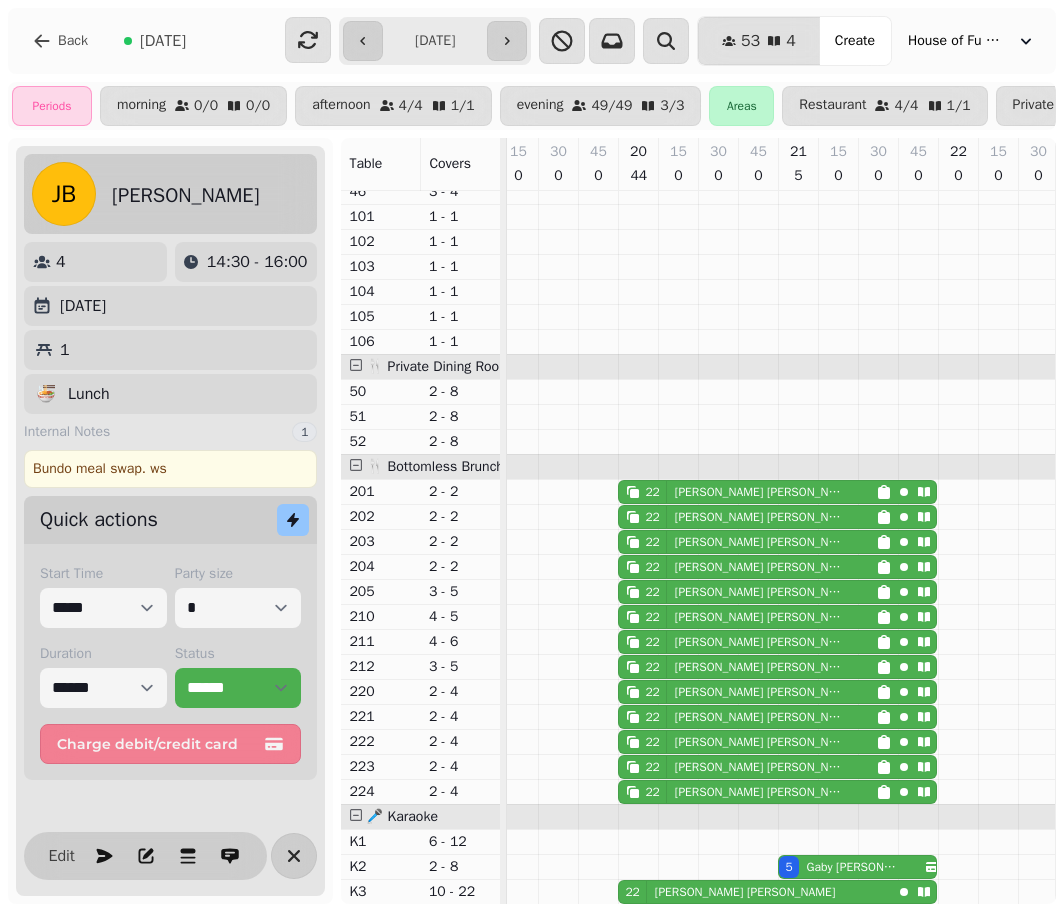 click on "22 [PERSON_NAME]" at bounding box center [747, 492] 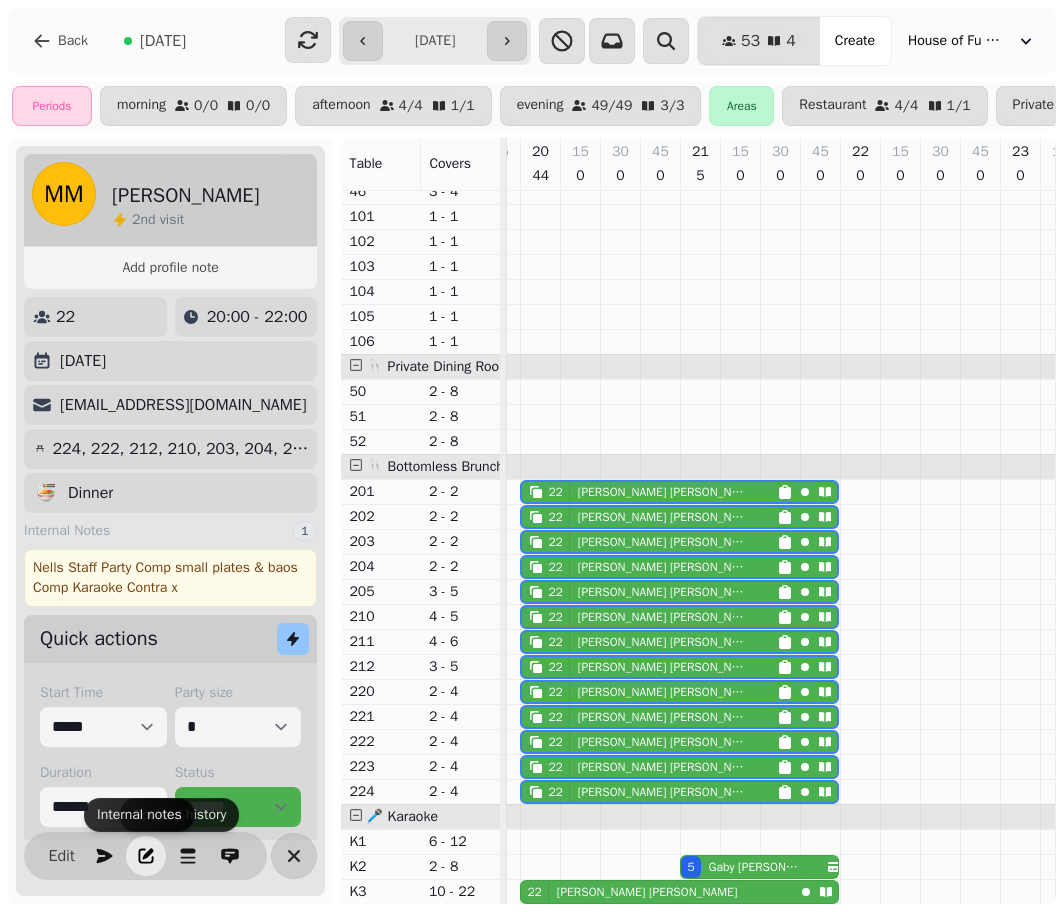 click at bounding box center (146, 856) 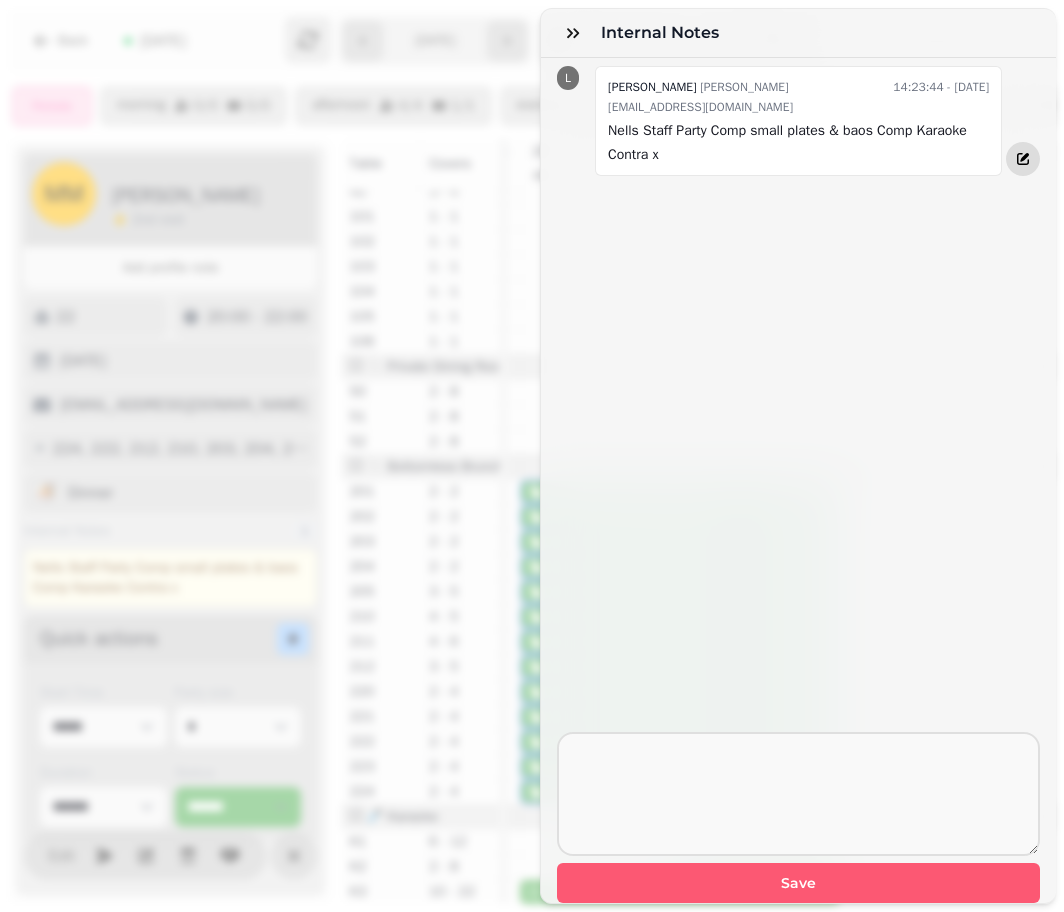 click at bounding box center (1023, 159) 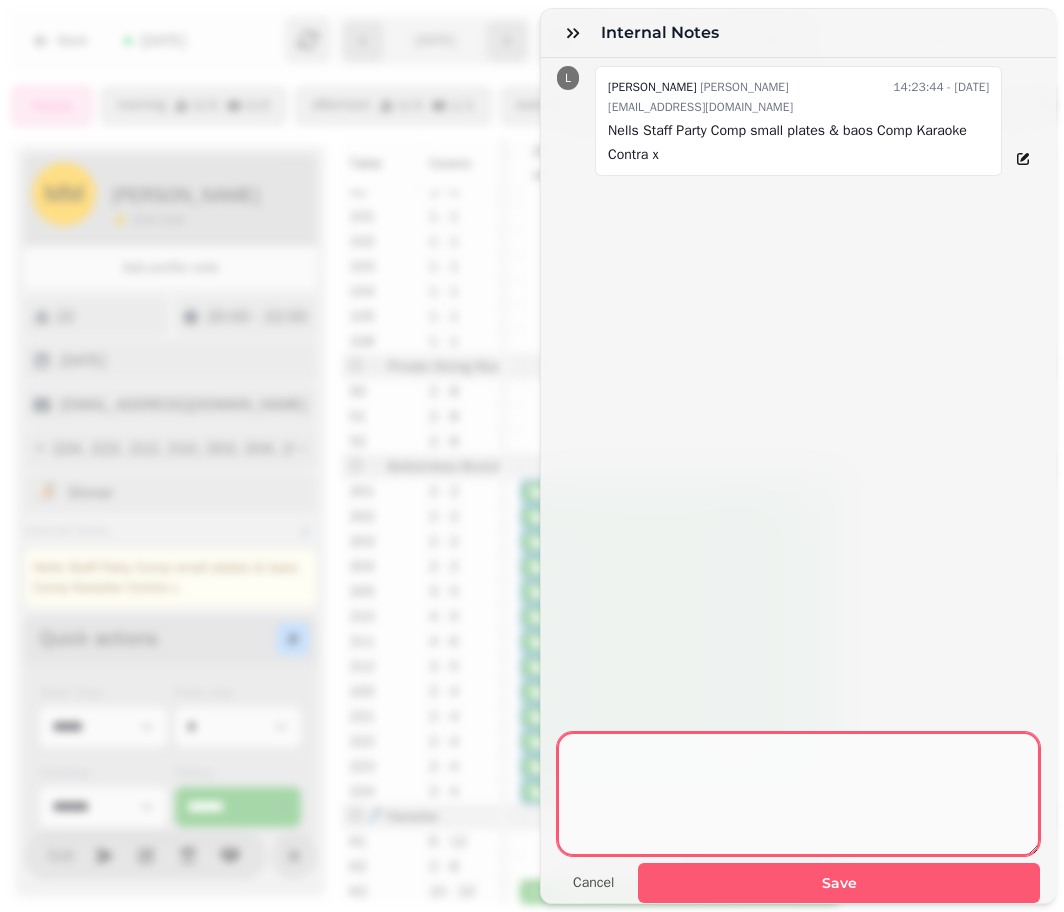 click at bounding box center [798, 794] 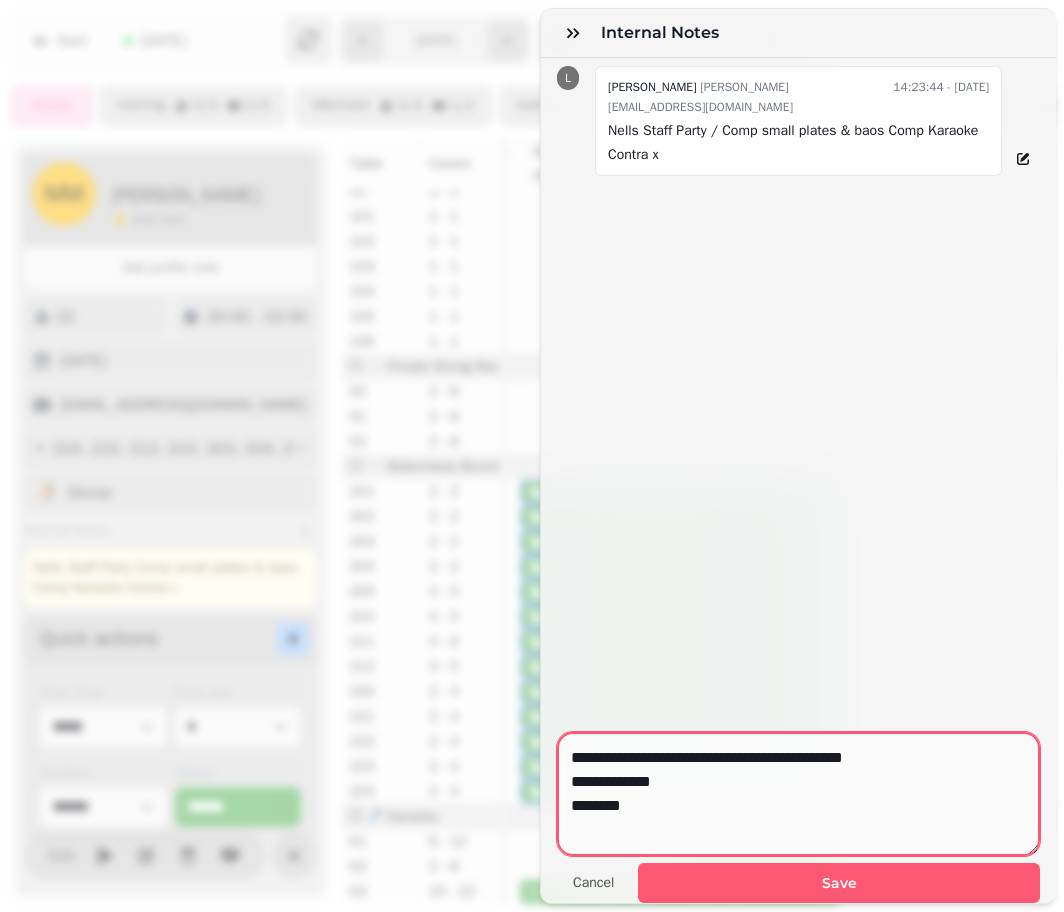 click on "**********" at bounding box center (798, 794) 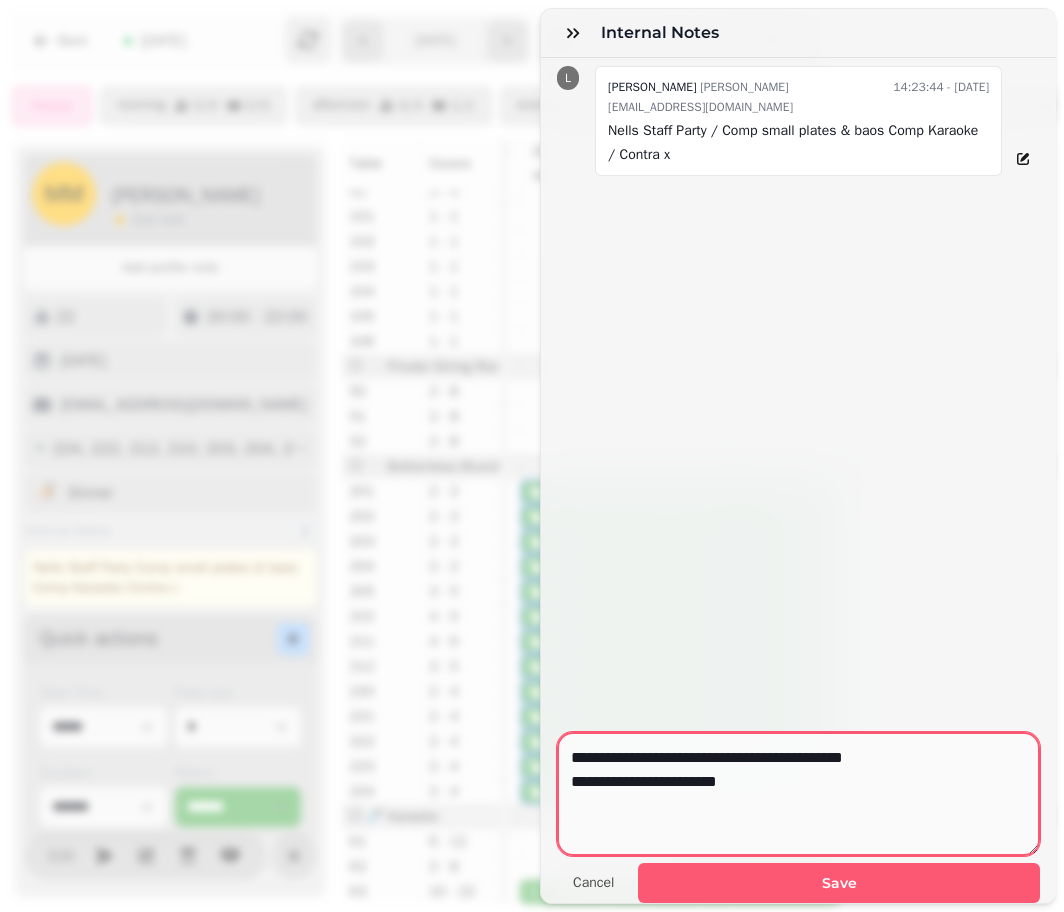 click on "**********" at bounding box center [798, 794] 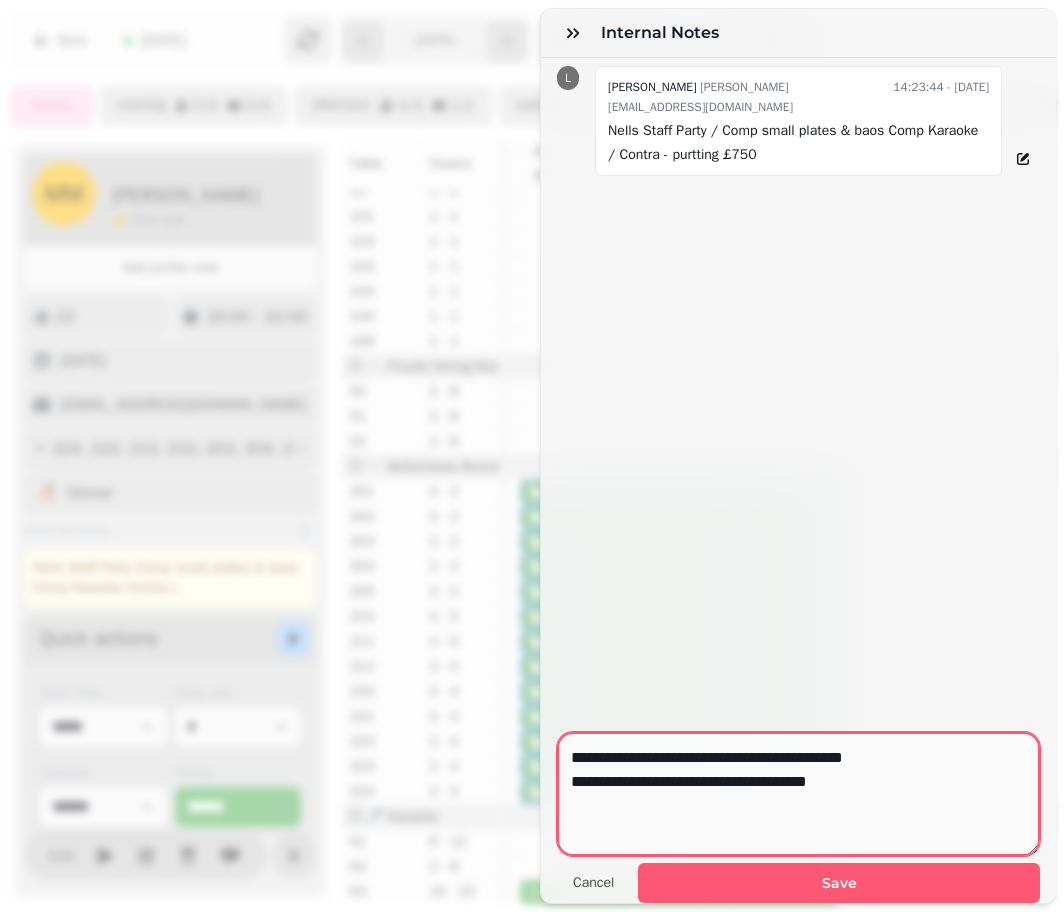 click on "**********" at bounding box center [798, 794] 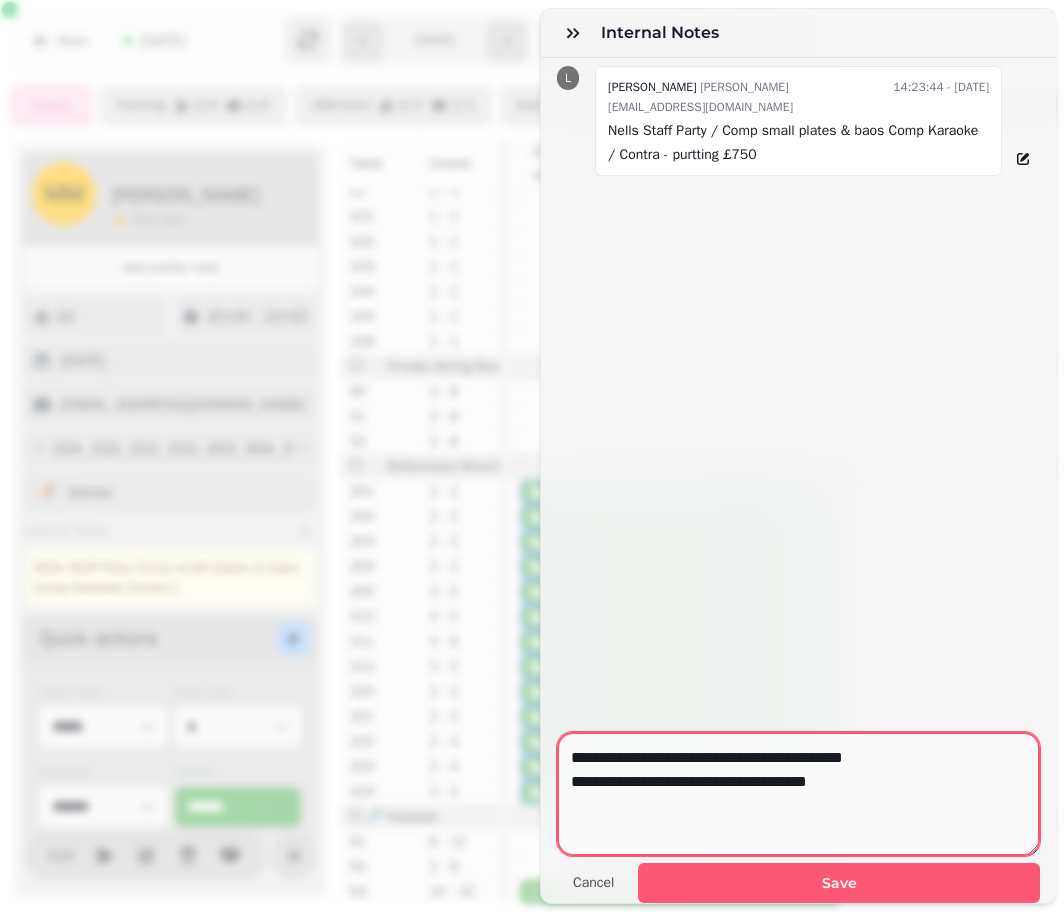 click on "**********" at bounding box center [798, 794] 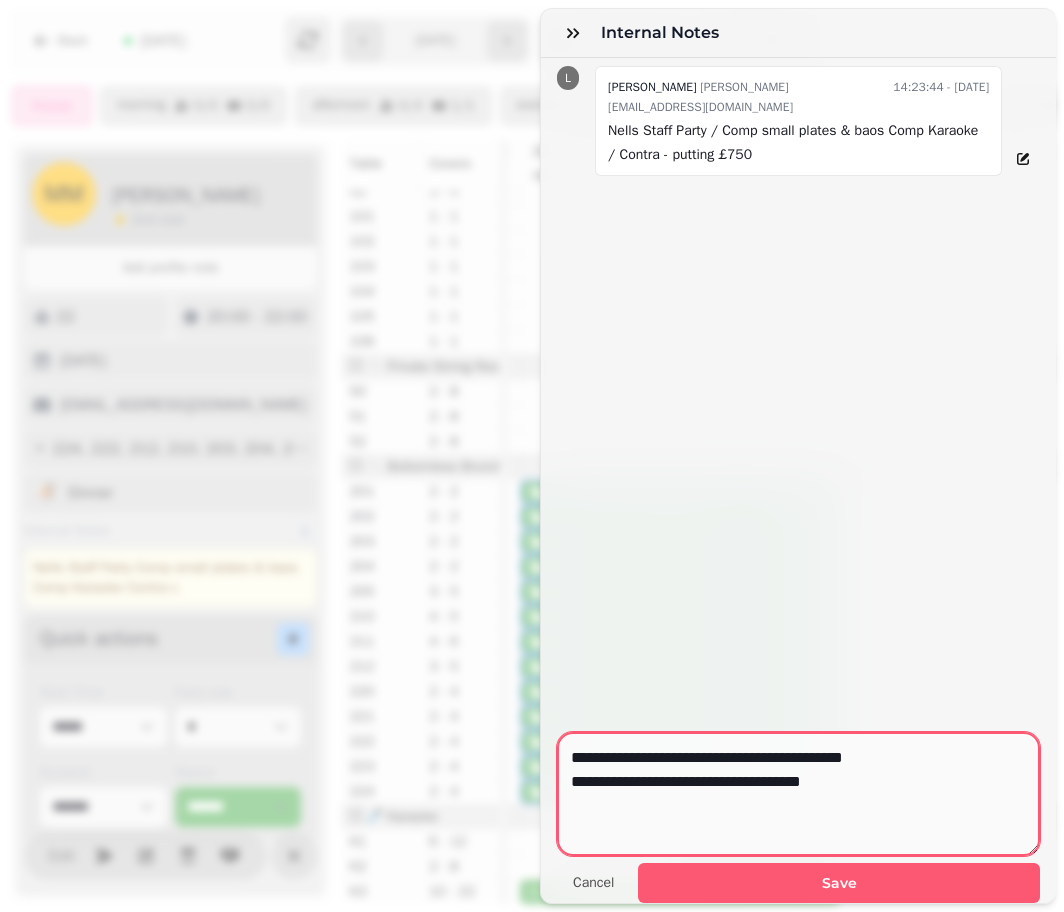 click on "**********" at bounding box center (798, 794) 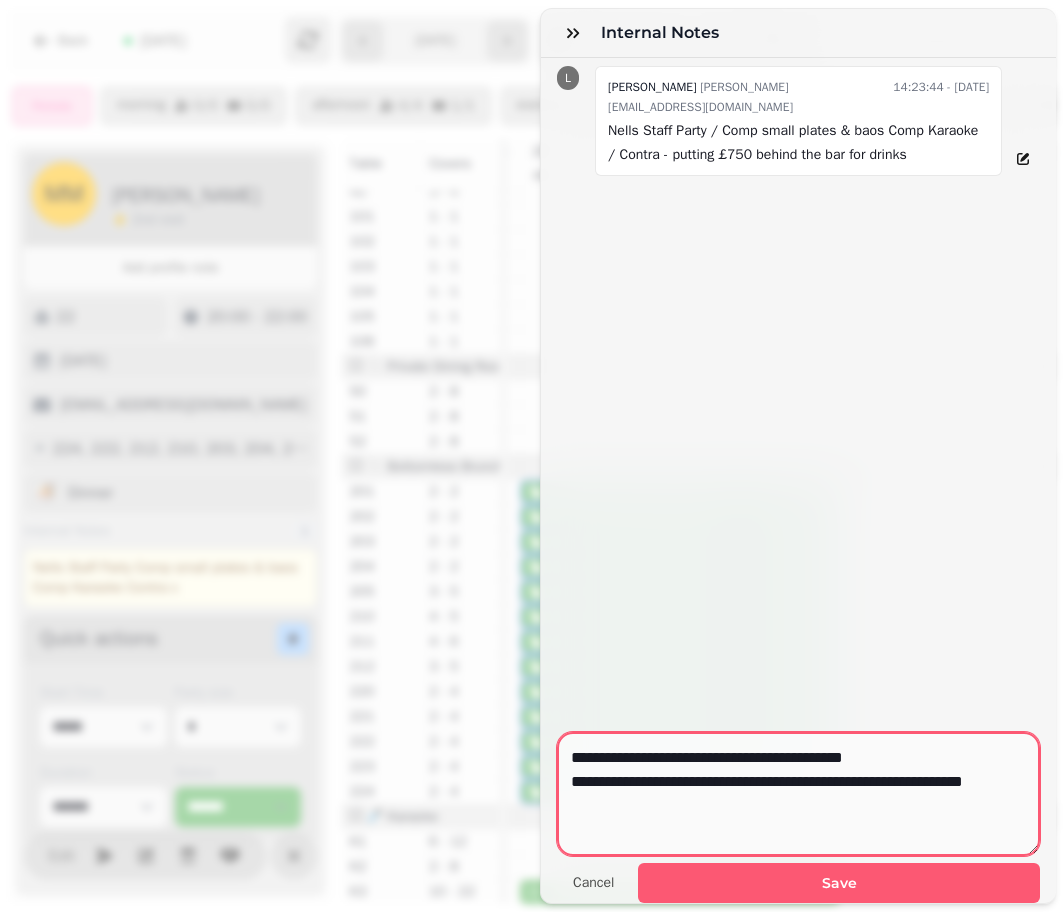 click on "**********" at bounding box center (798, 794) 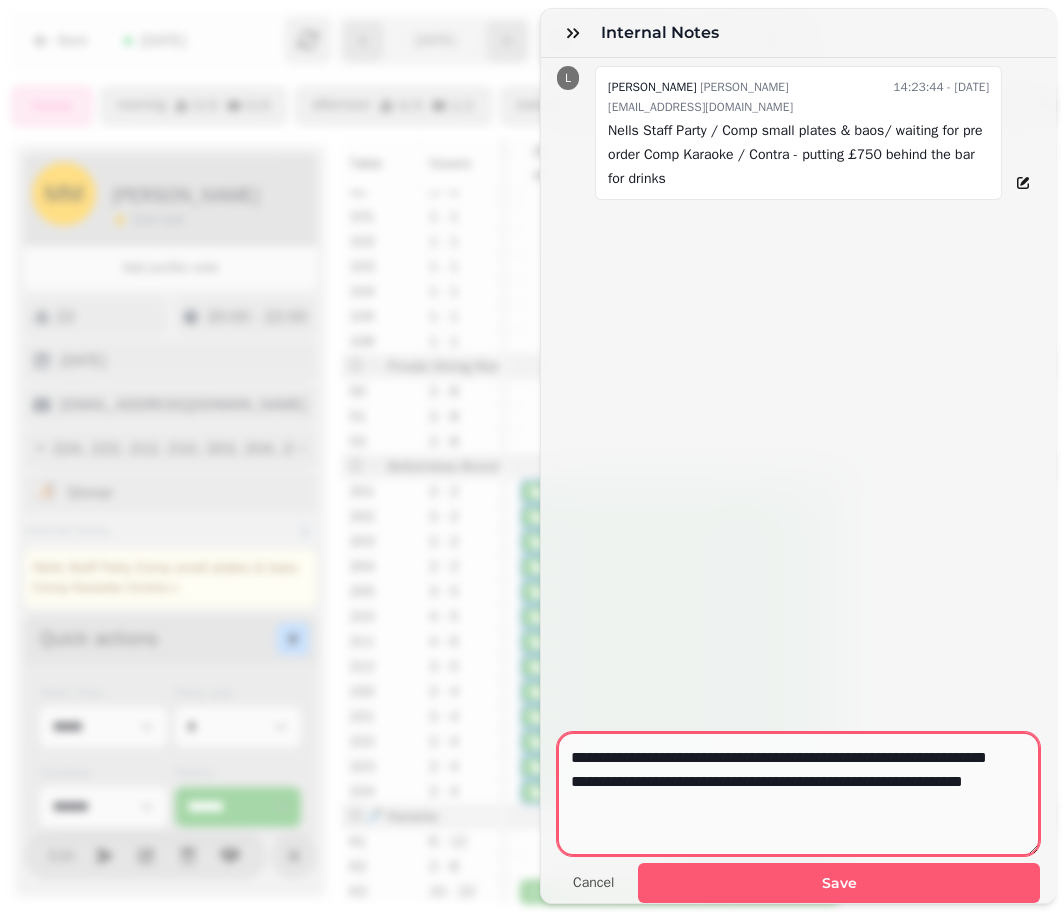 type on "**********" 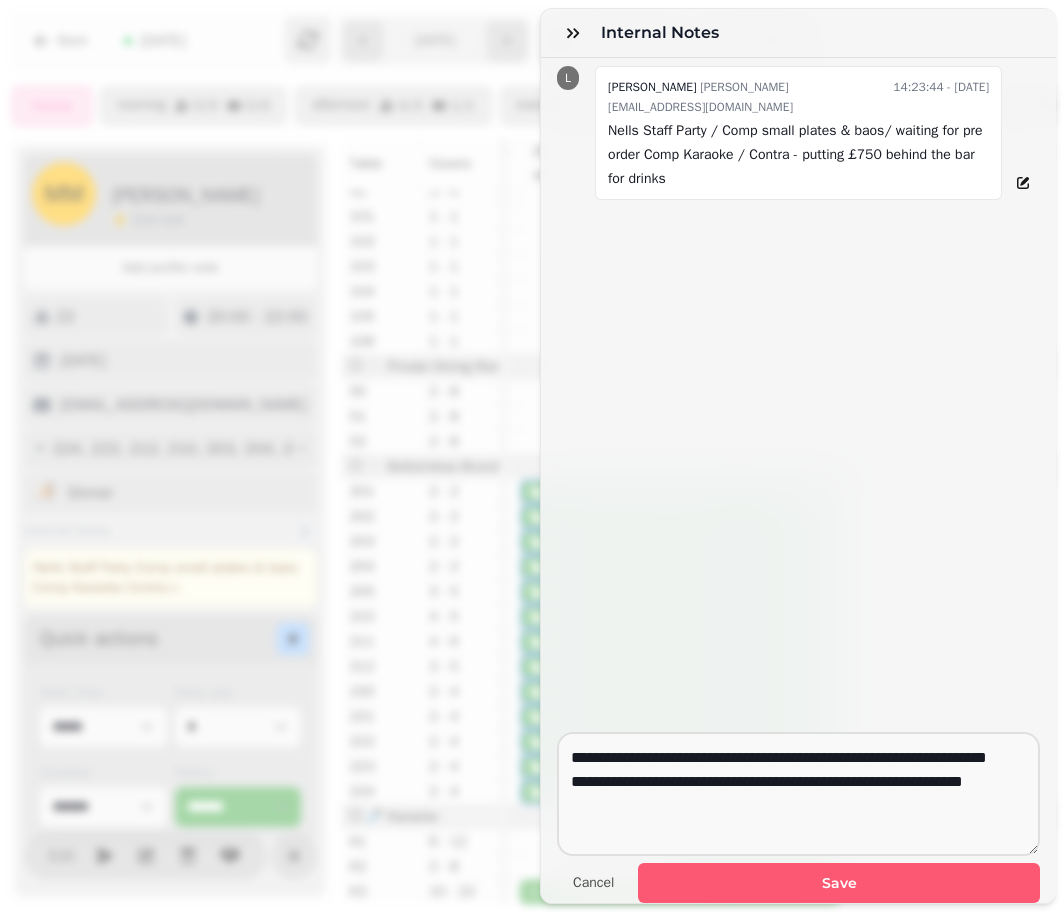 click on "Save" at bounding box center [839, 883] 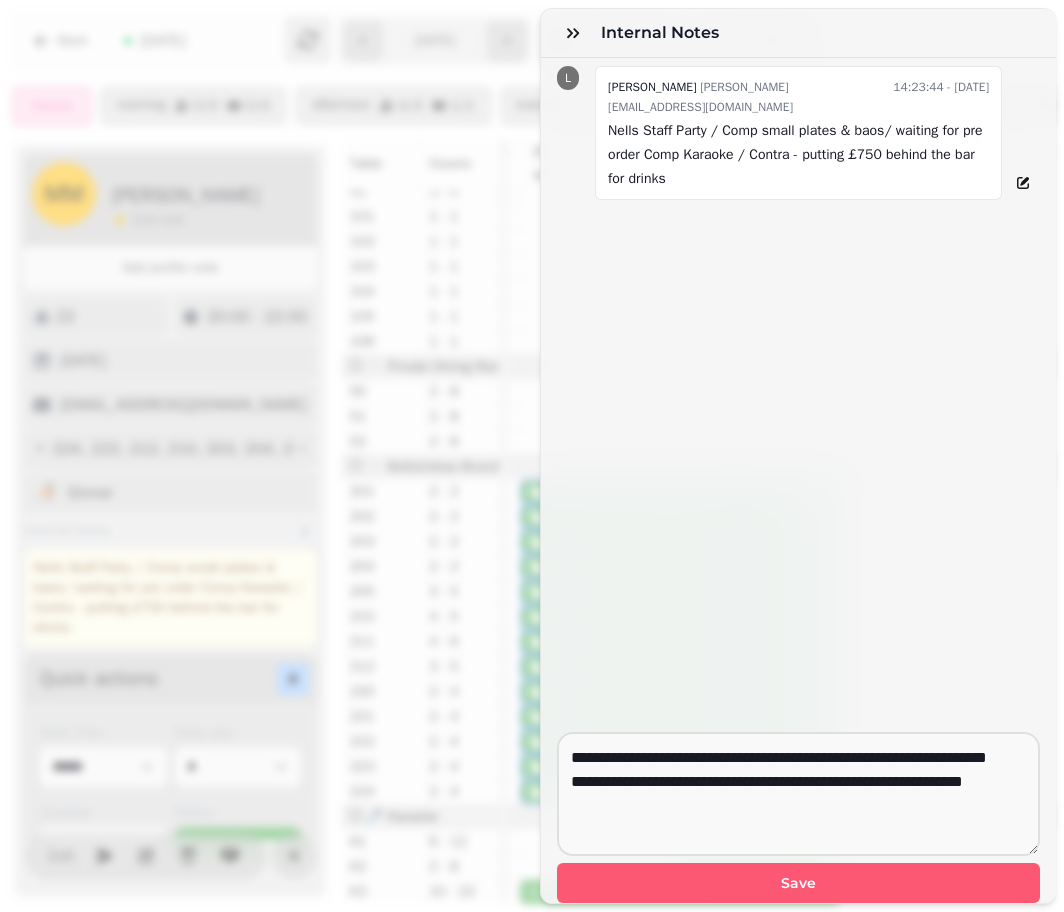 click 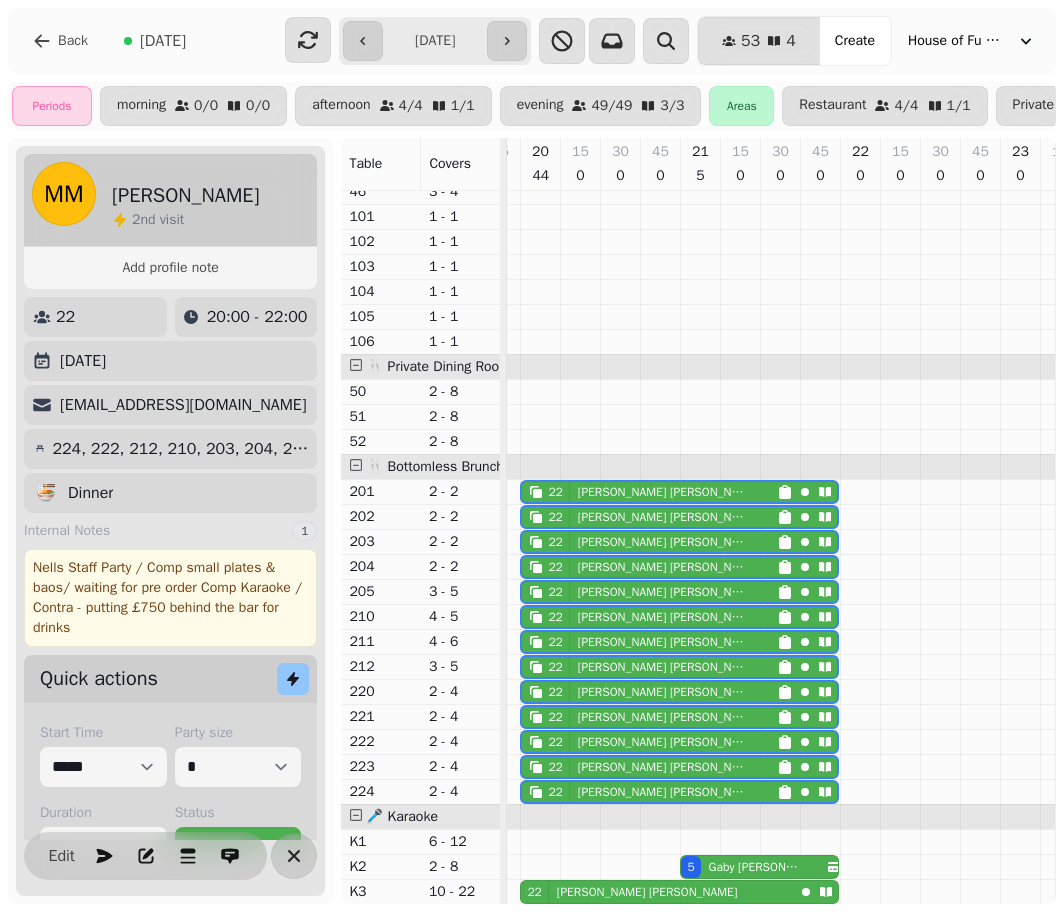 scroll, scrollTop: 728, scrollLeft: 1347, axis: both 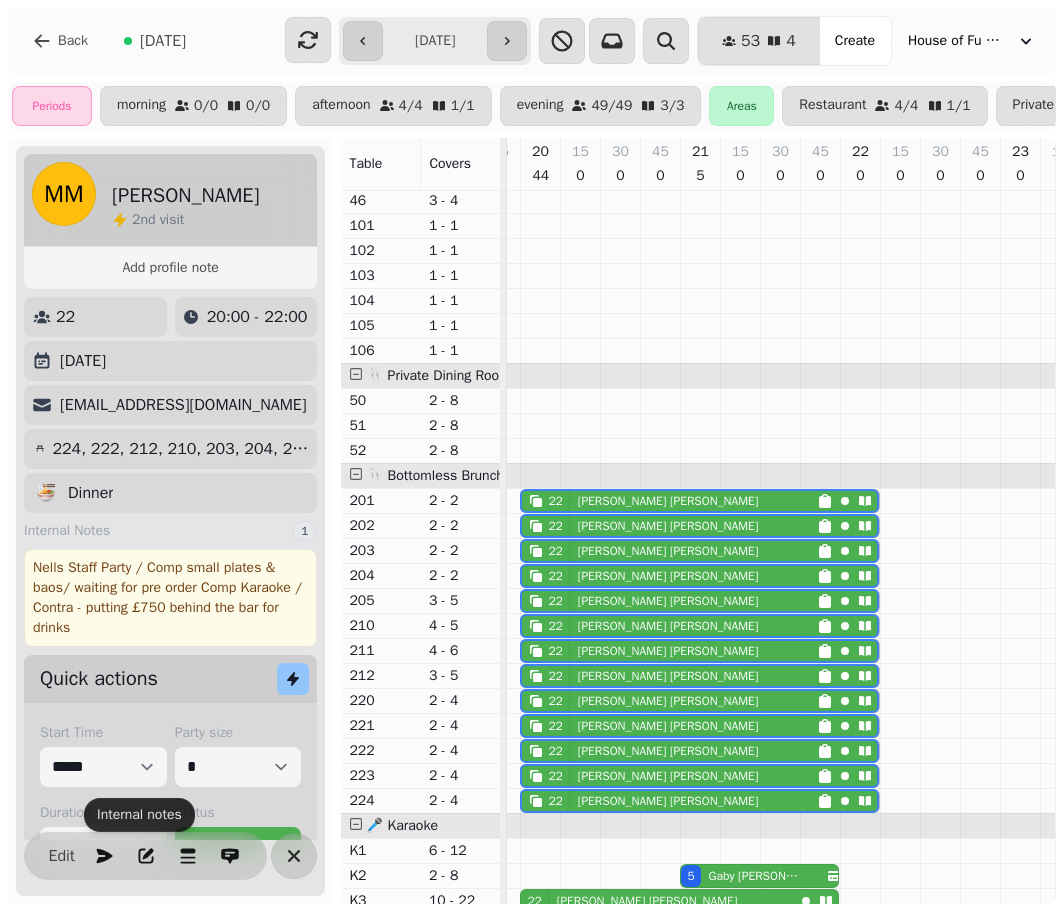 drag, startPoint x: 843, startPoint y: 524, endPoint x: 801, endPoint y: 525, distance: 42.0119 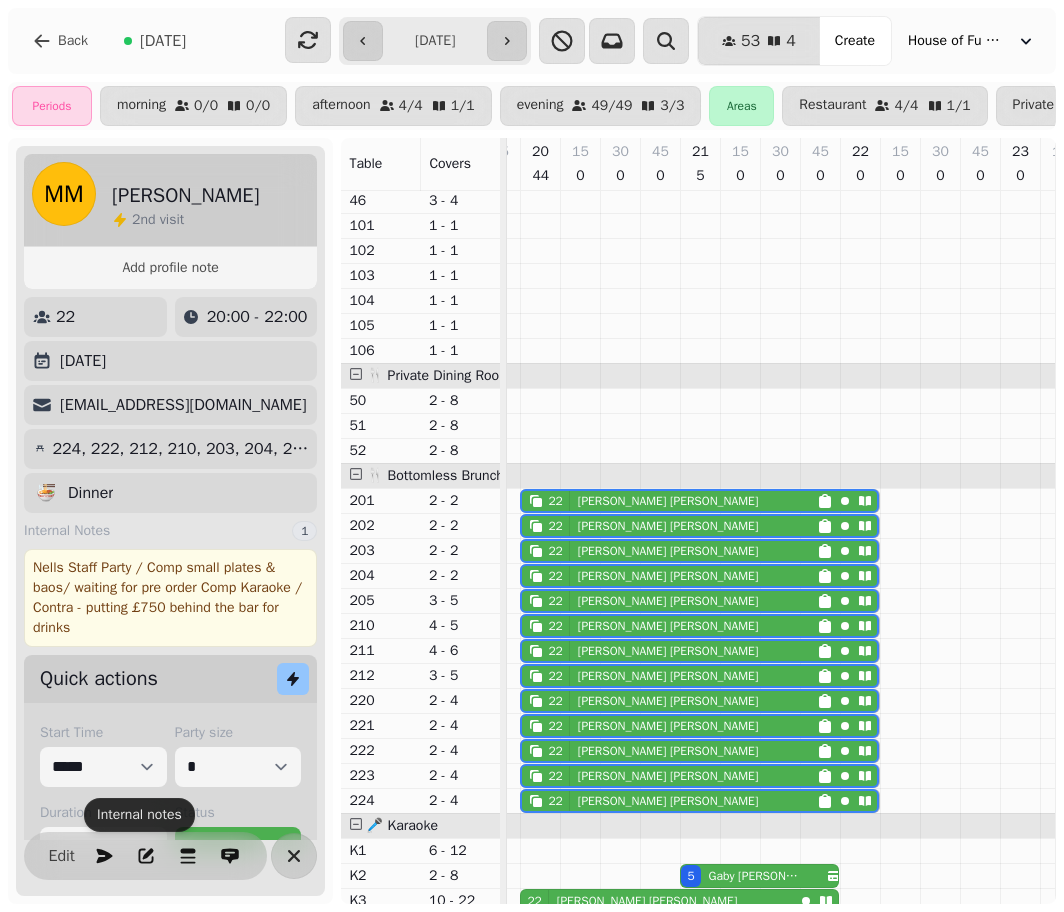 click on "22 [PERSON_NAME] 22 [PERSON_NAME]" at bounding box center (-840, 526) 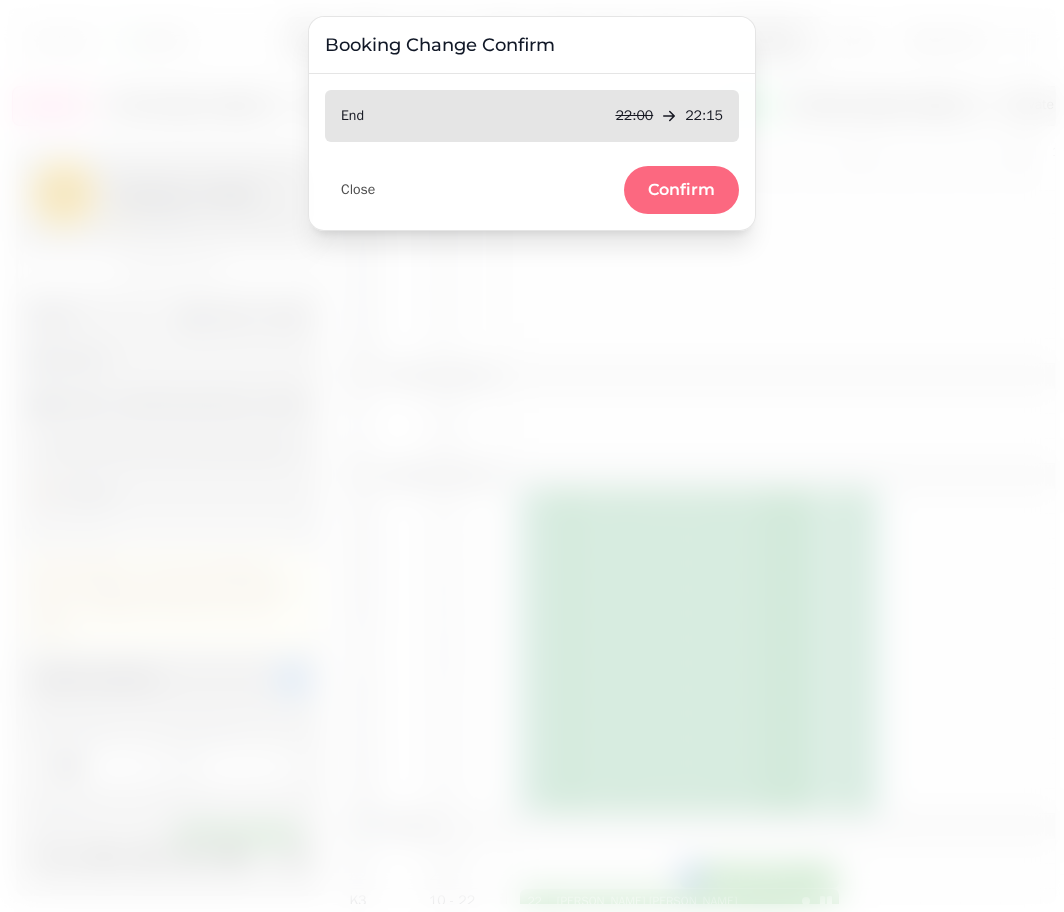 click on "Confirm" at bounding box center (681, 190) 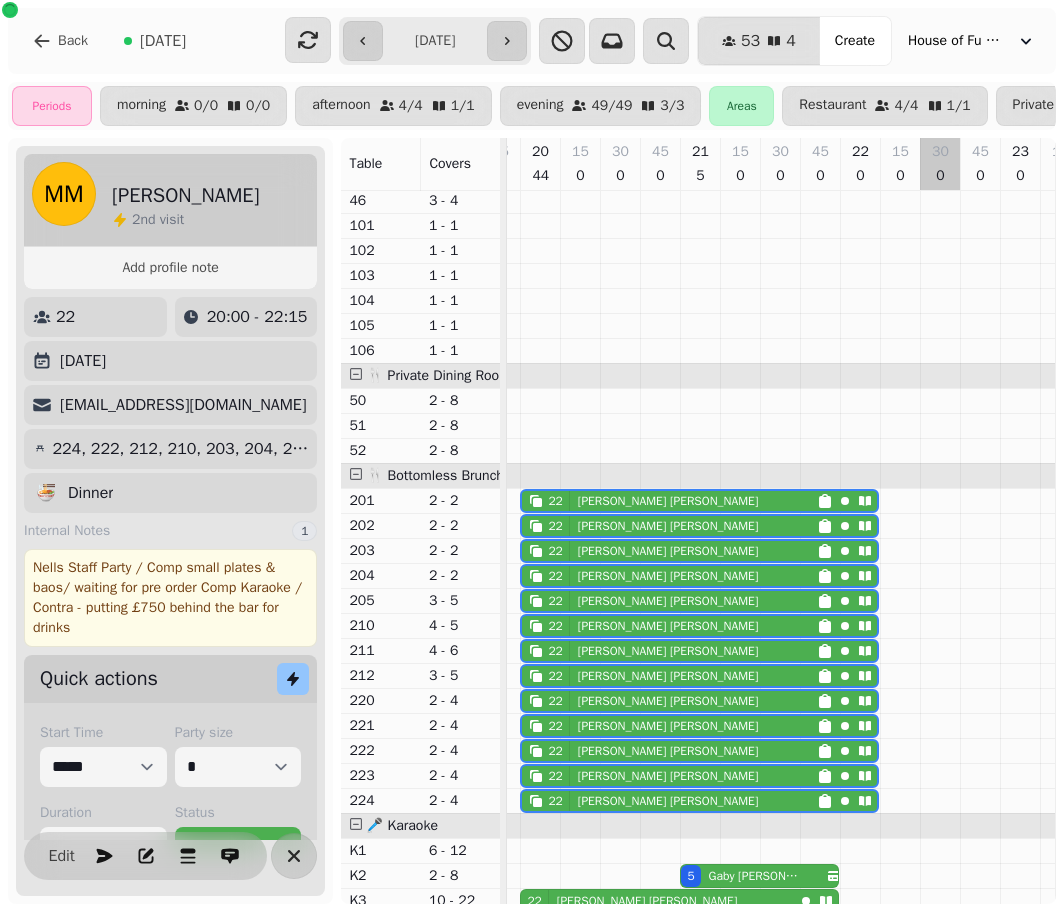 scroll, scrollTop: 736, scrollLeft: 1340, axis: both 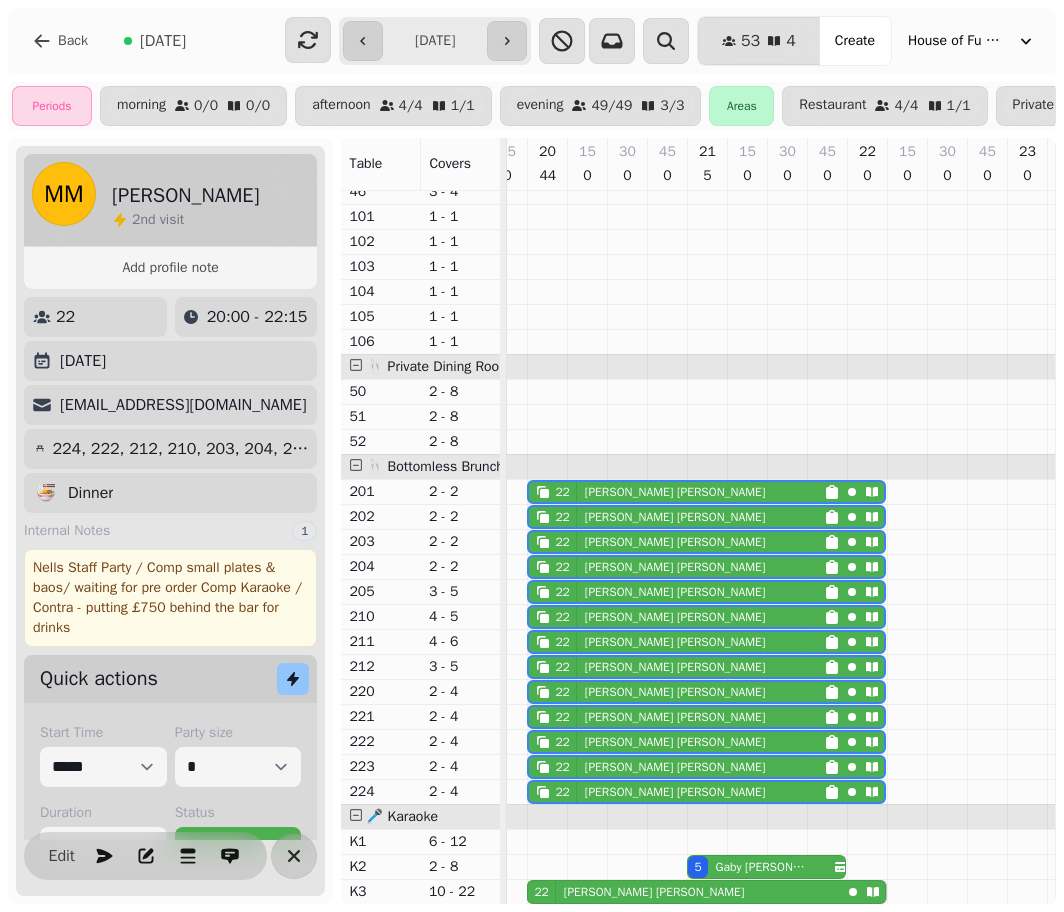click on "22 [PERSON_NAME] 22 [PERSON_NAME]" at bounding box center (-833, 892) 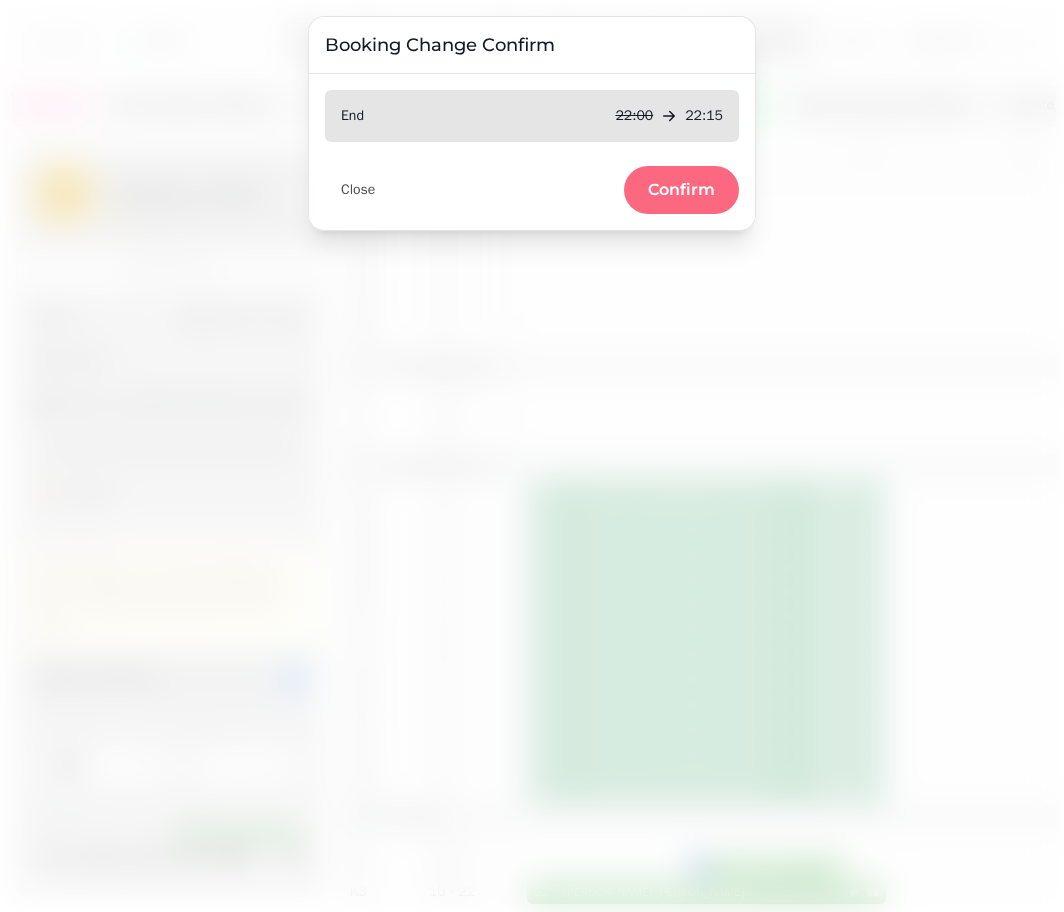 click on "Confirm" at bounding box center [681, 190] 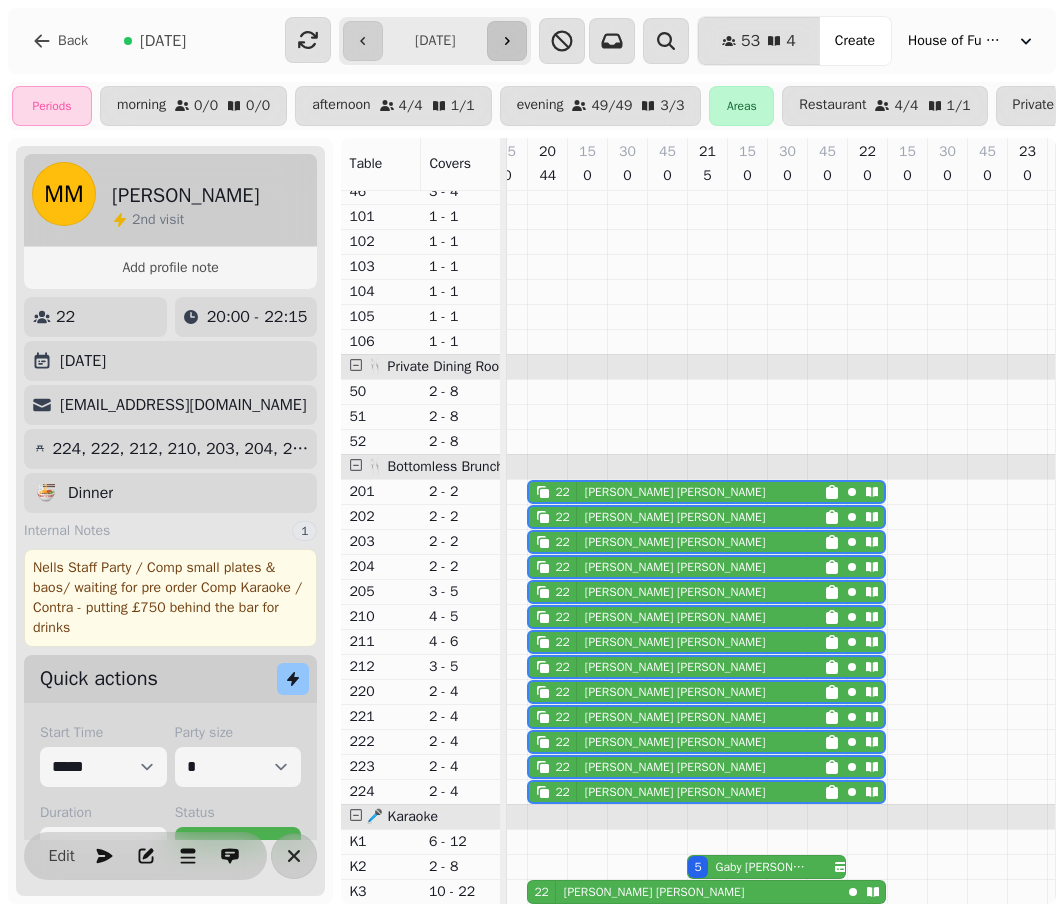 click at bounding box center [507, 41] 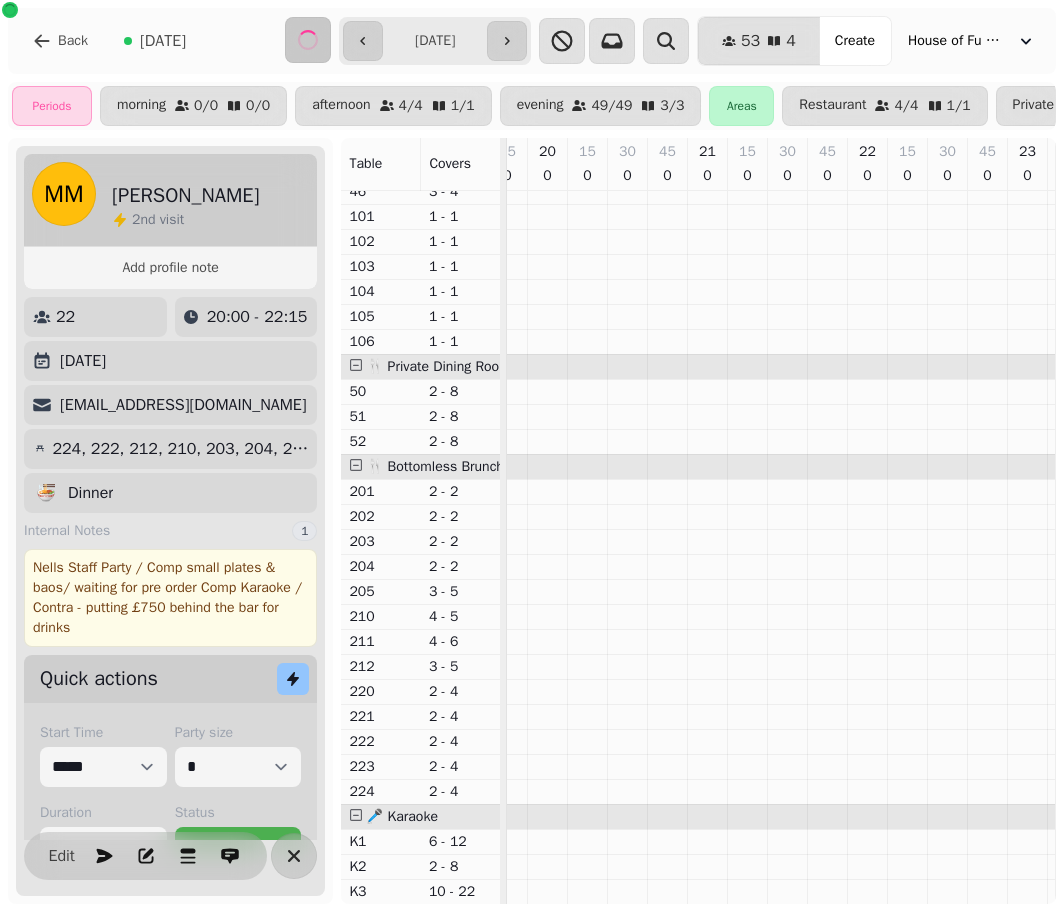 scroll, scrollTop: 0, scrollLeft: 524, axis: horizontal 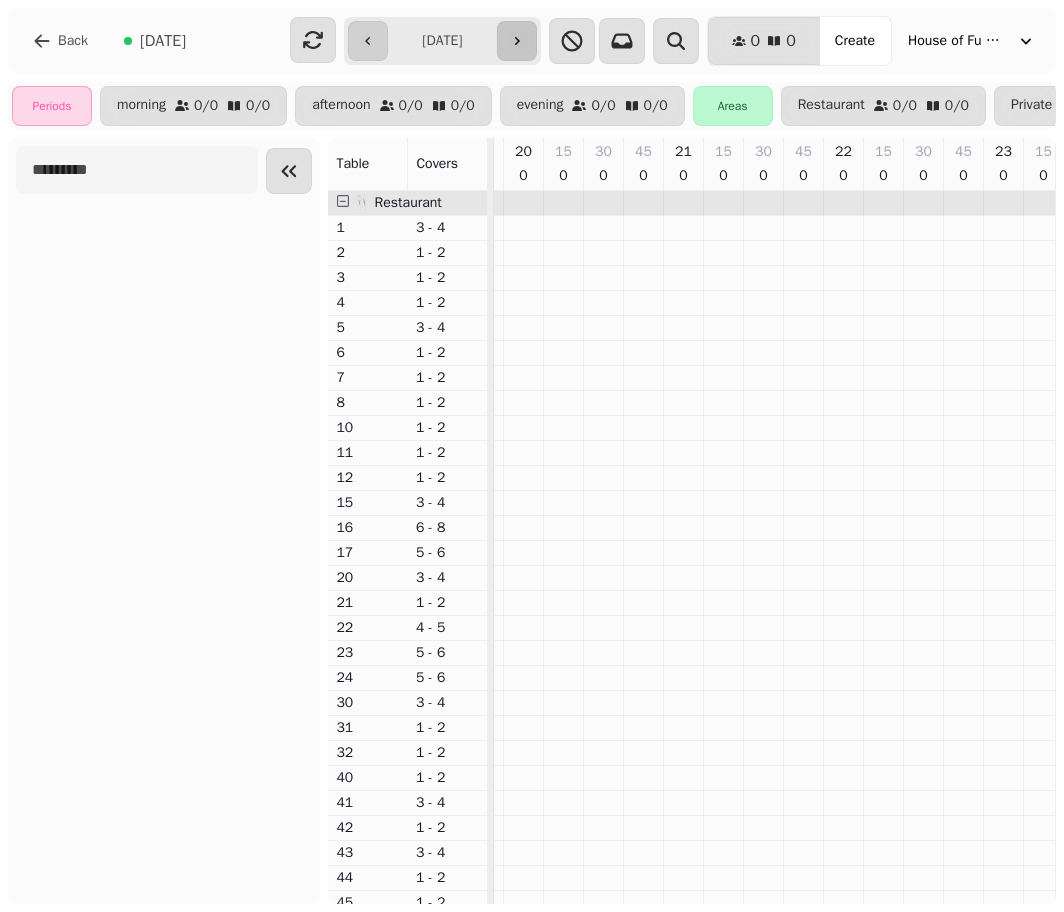 click at bounding box center (517, 41) 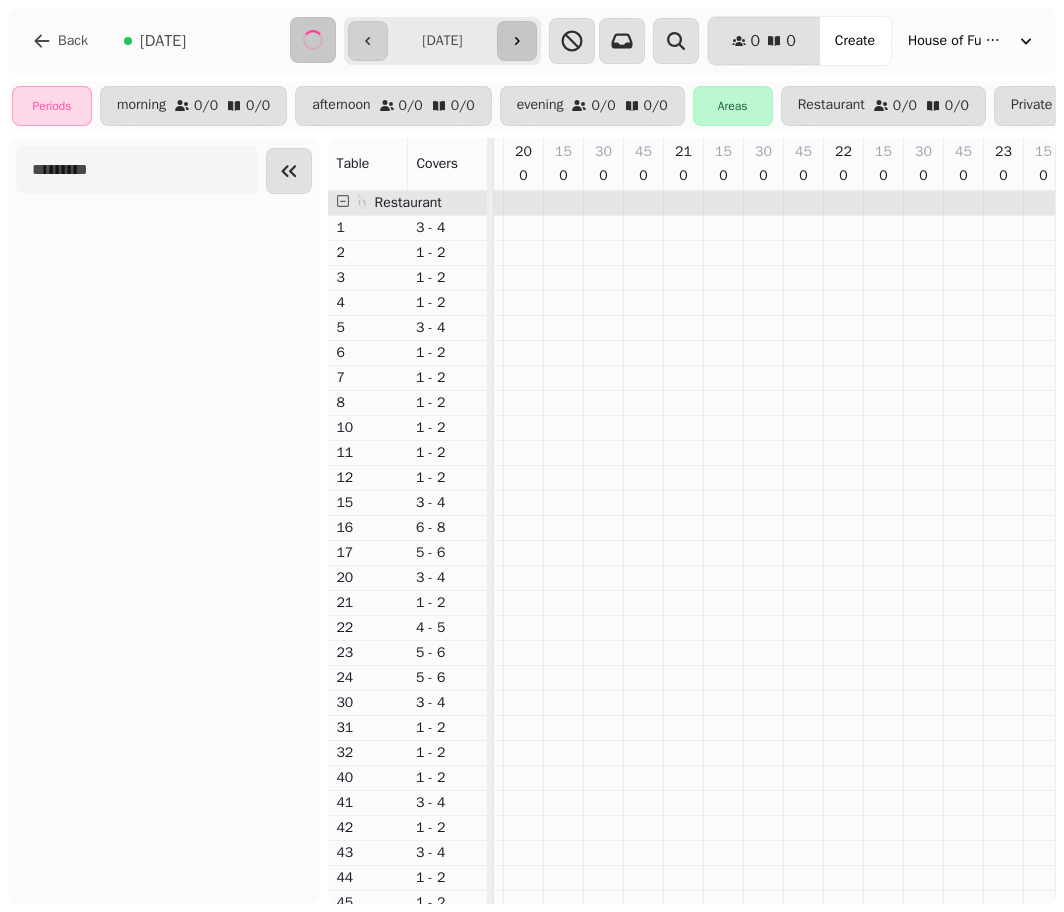 type on "**********" 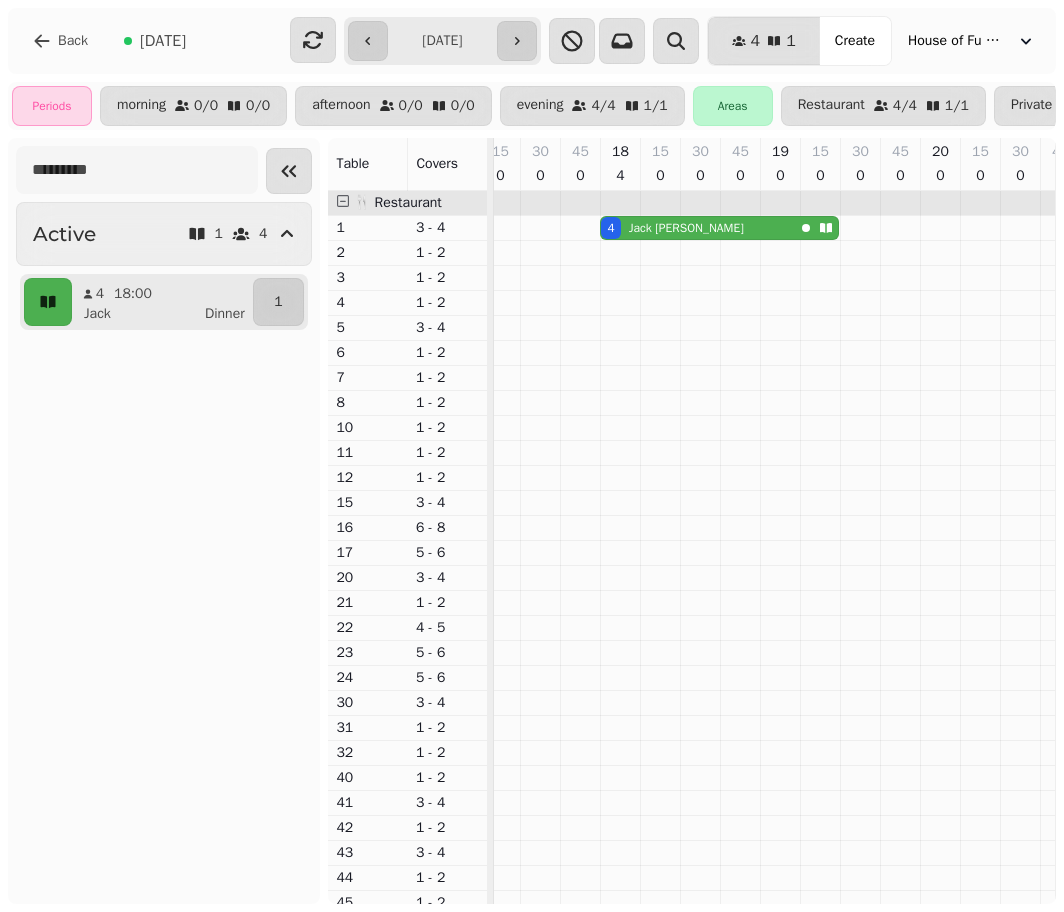 click on "4 [PERSON_NAME]" at bounding box center [697, 228] 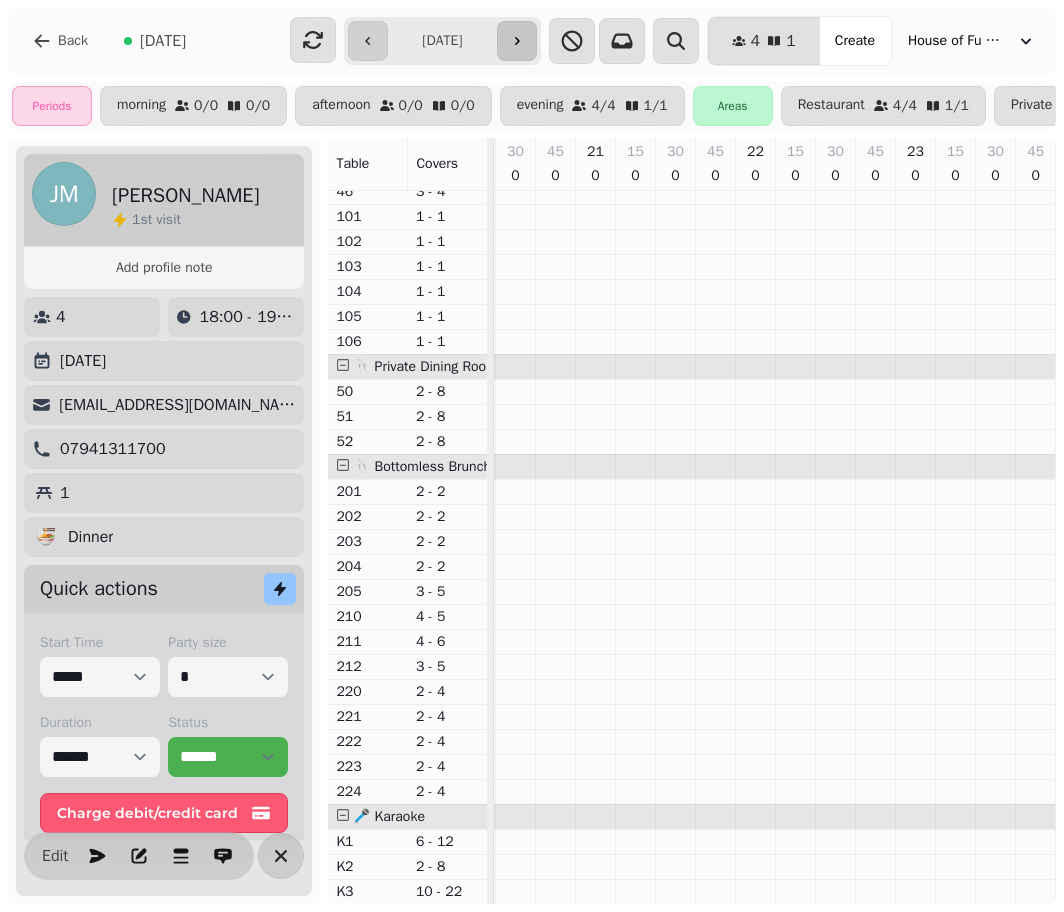 click at bounding box center [517, 41] 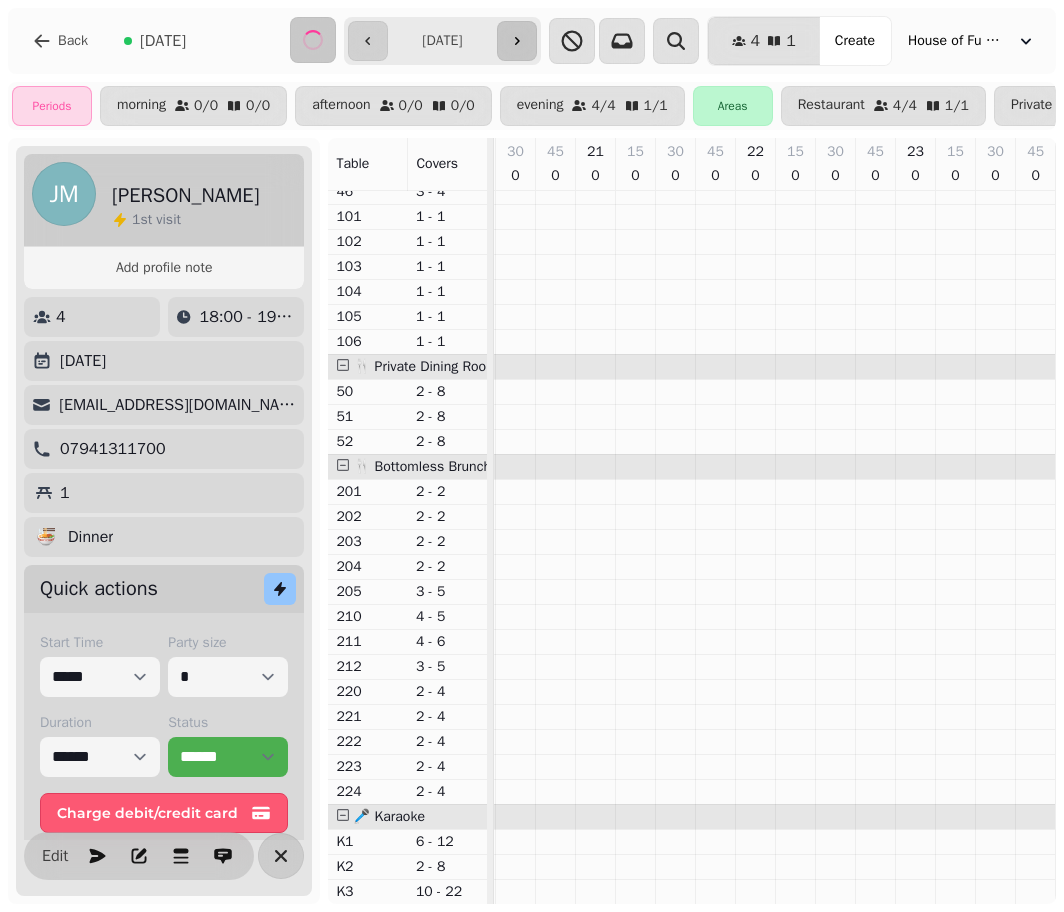 type on "**********" 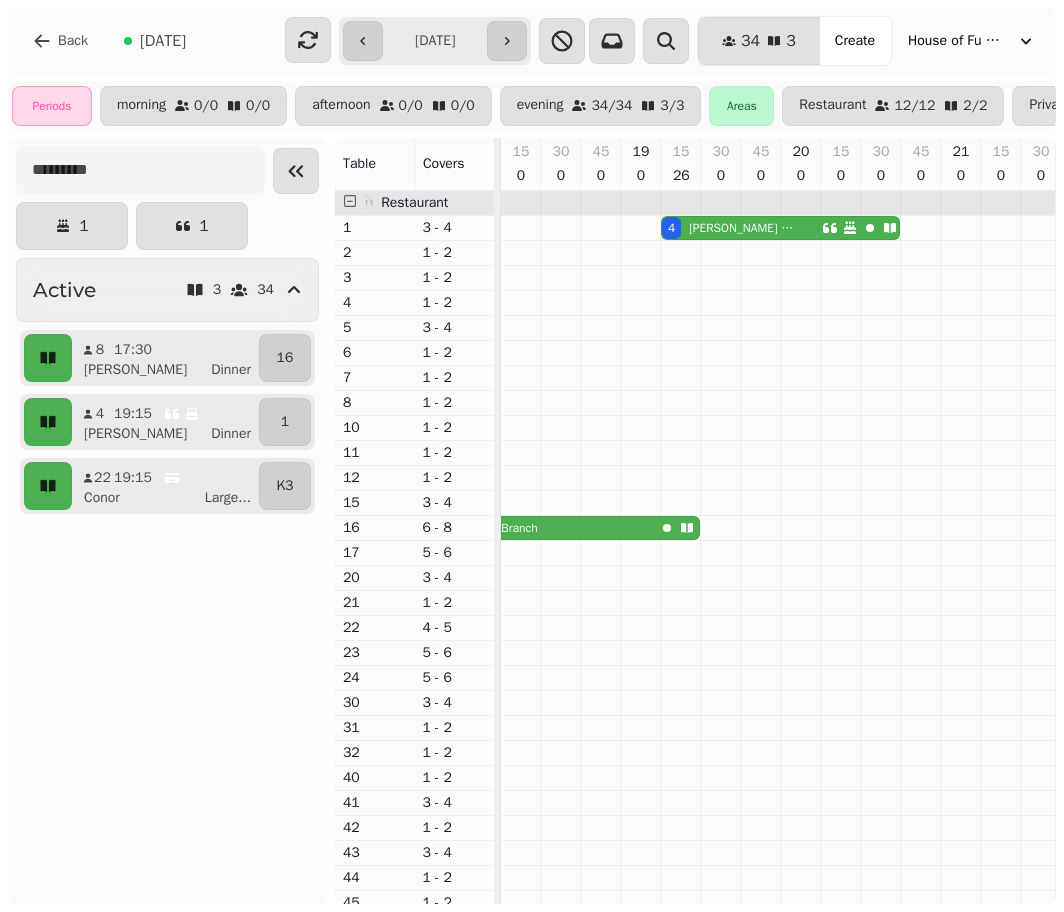 click on "4 [PERSON_NAME]" at bounding box center [780, 228] 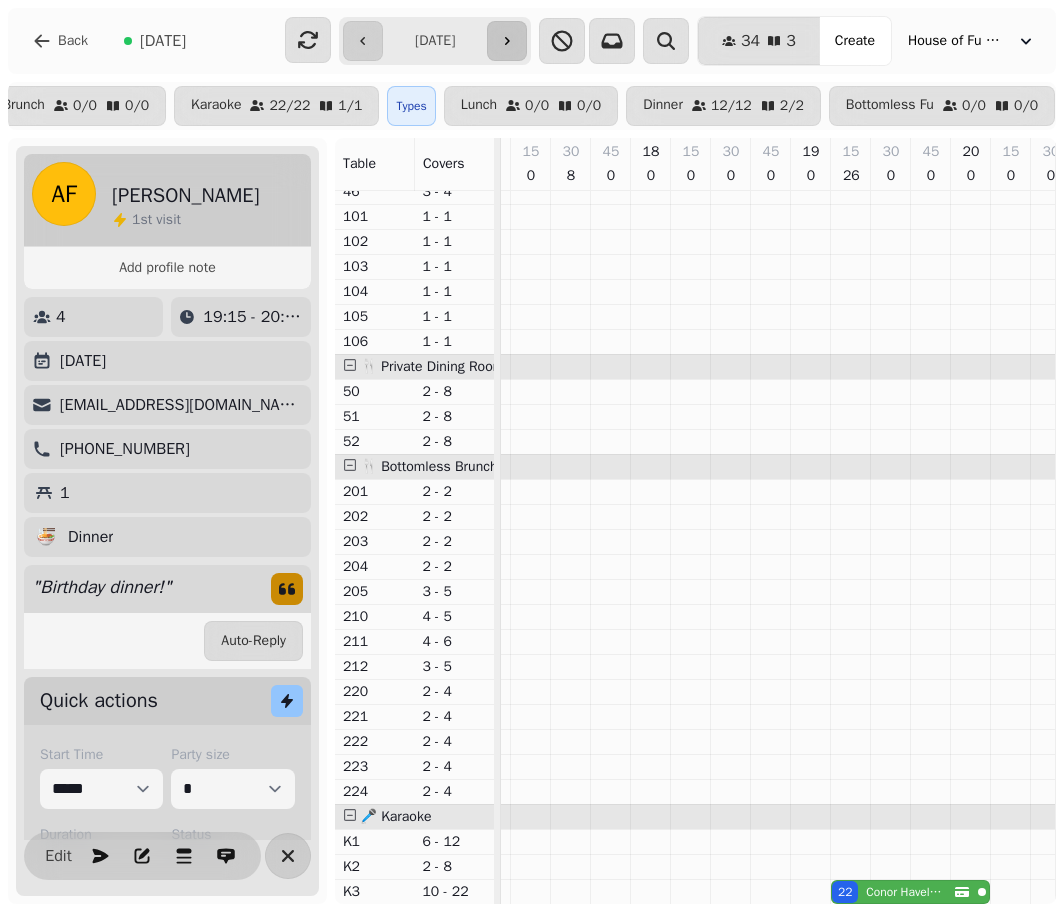 click at bounding box center [507, 41] 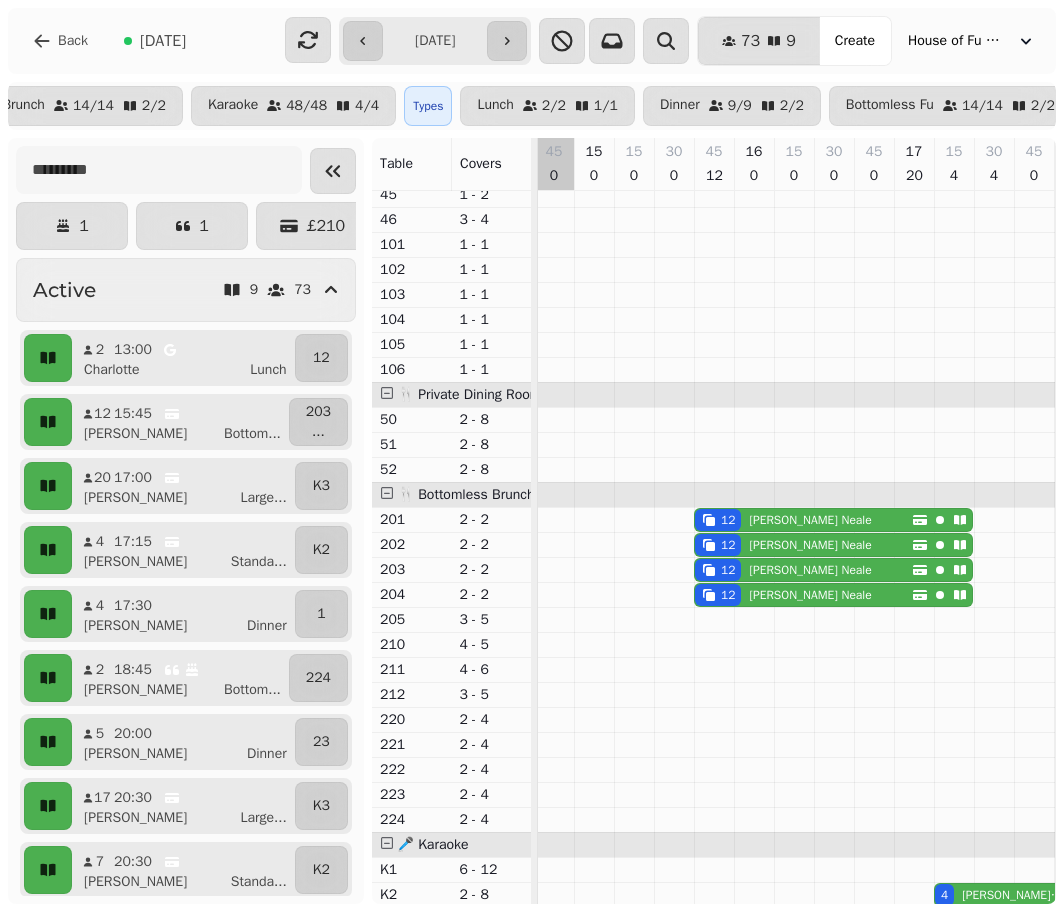 scroll, scrollTop: 736, scrollLeft: 2364, axis: both 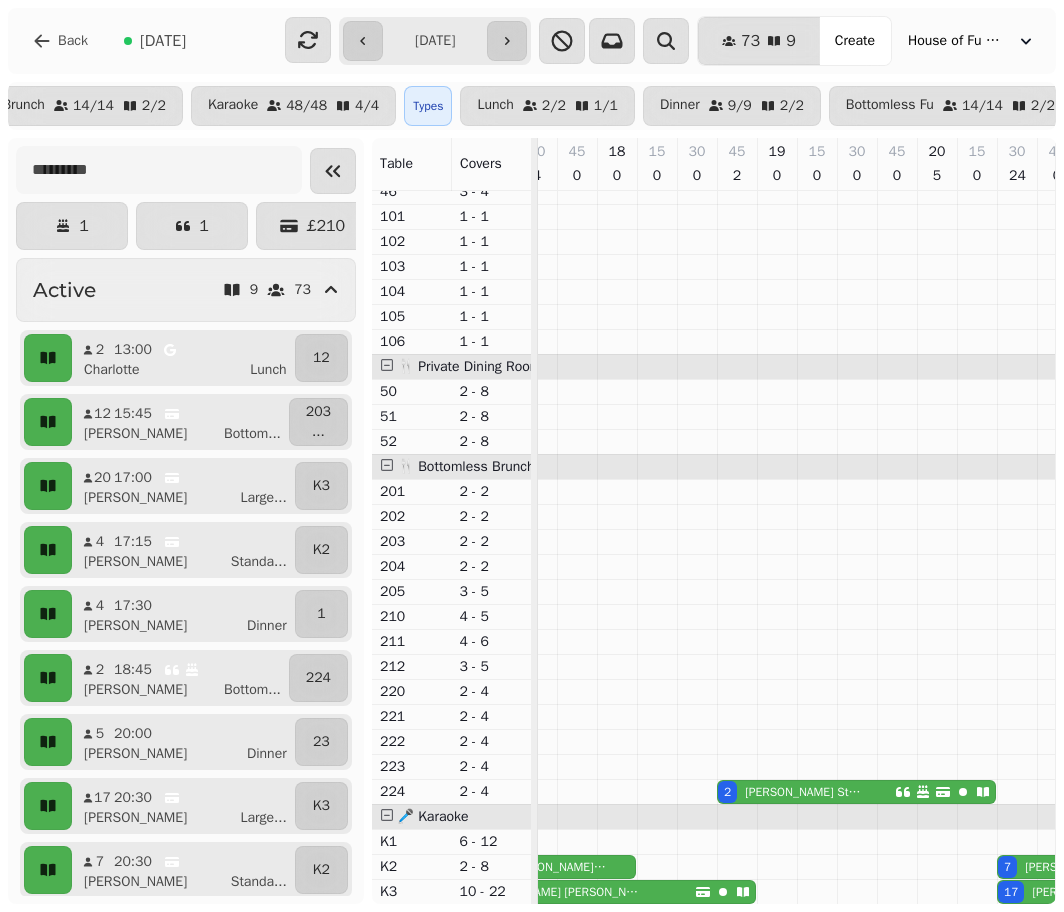 click on "[PERSON_NAME]" at bounding box center [803, 792] 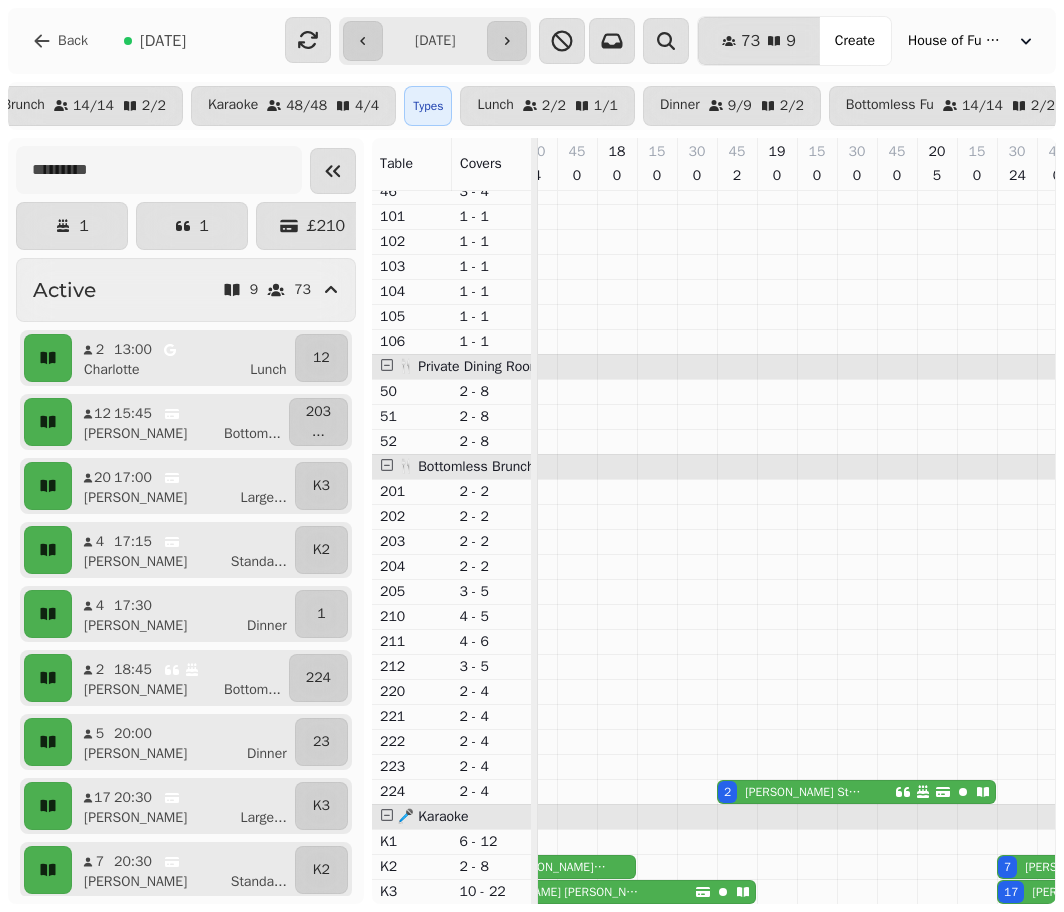 select on "**********" 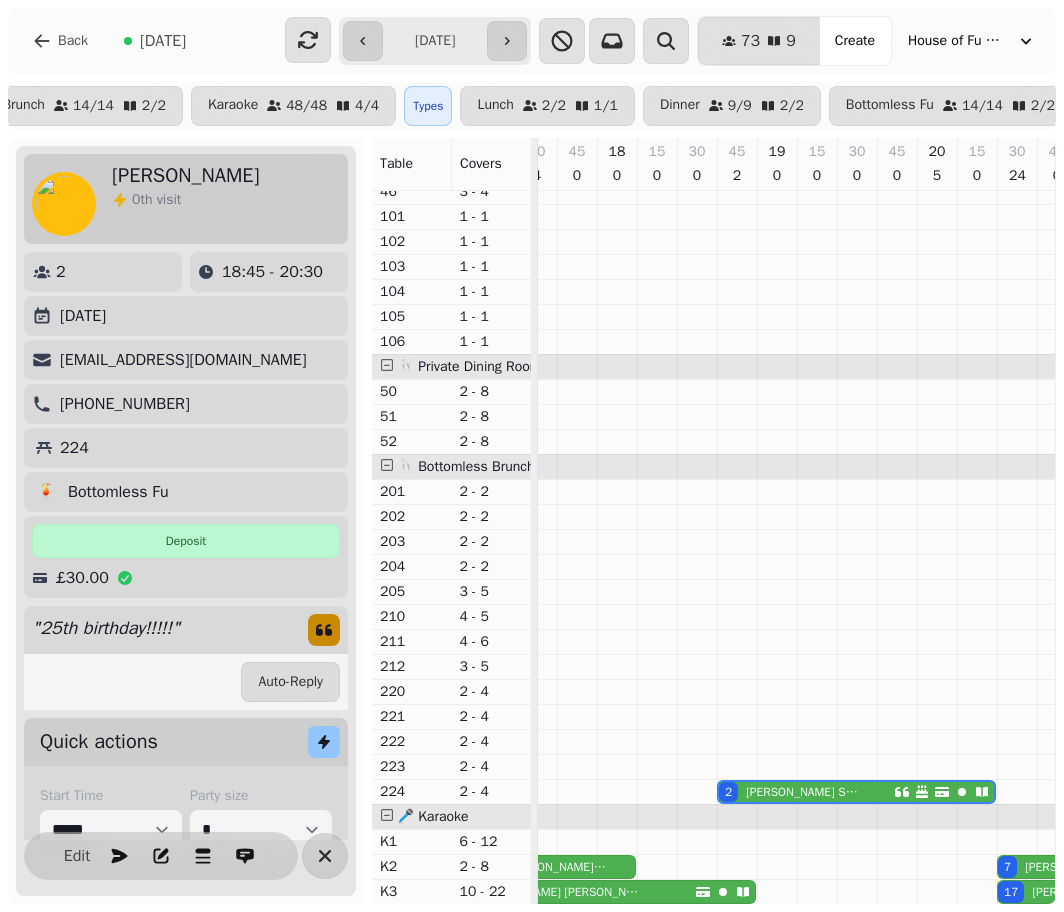 scroll, scrollTop: 0, scrollLeft: 2987, axis: horizontal 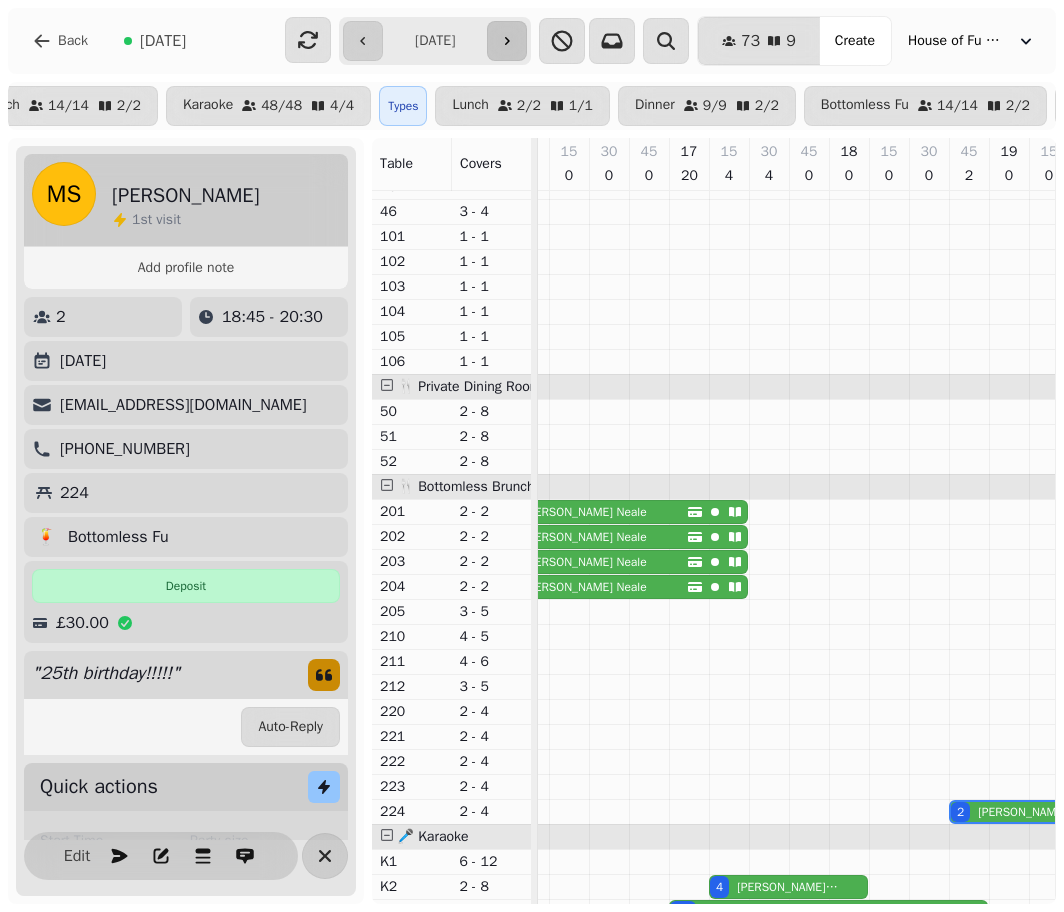 click at bounding box center (507, 41) 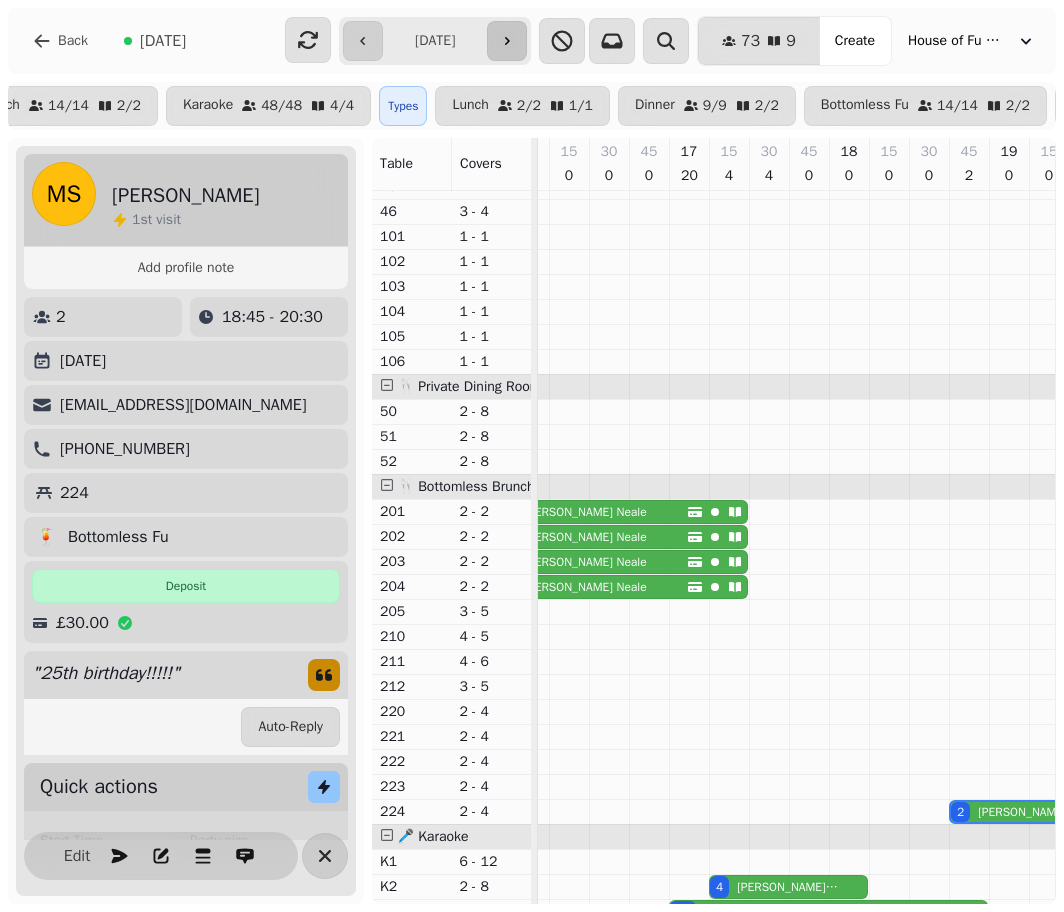 type on "**********" 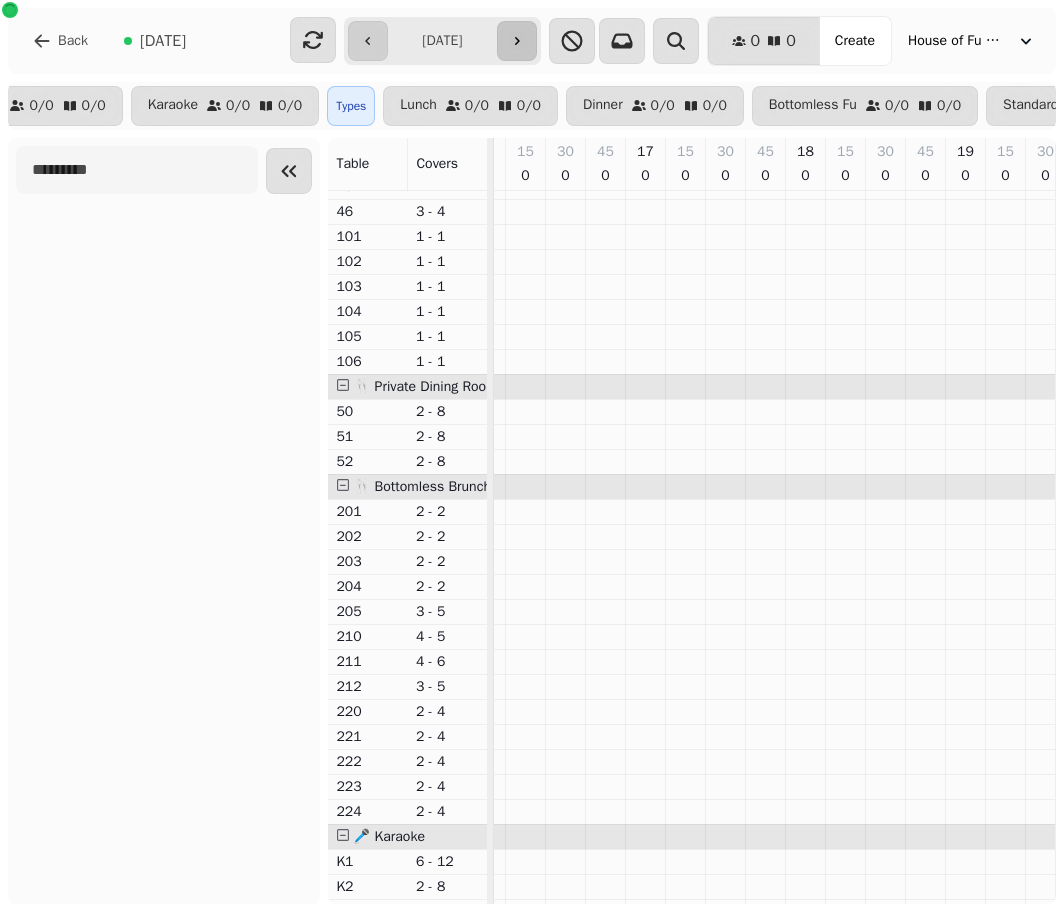 scroll, scrollTop: 0, scrollLeft: 2364, axis: horizontal 